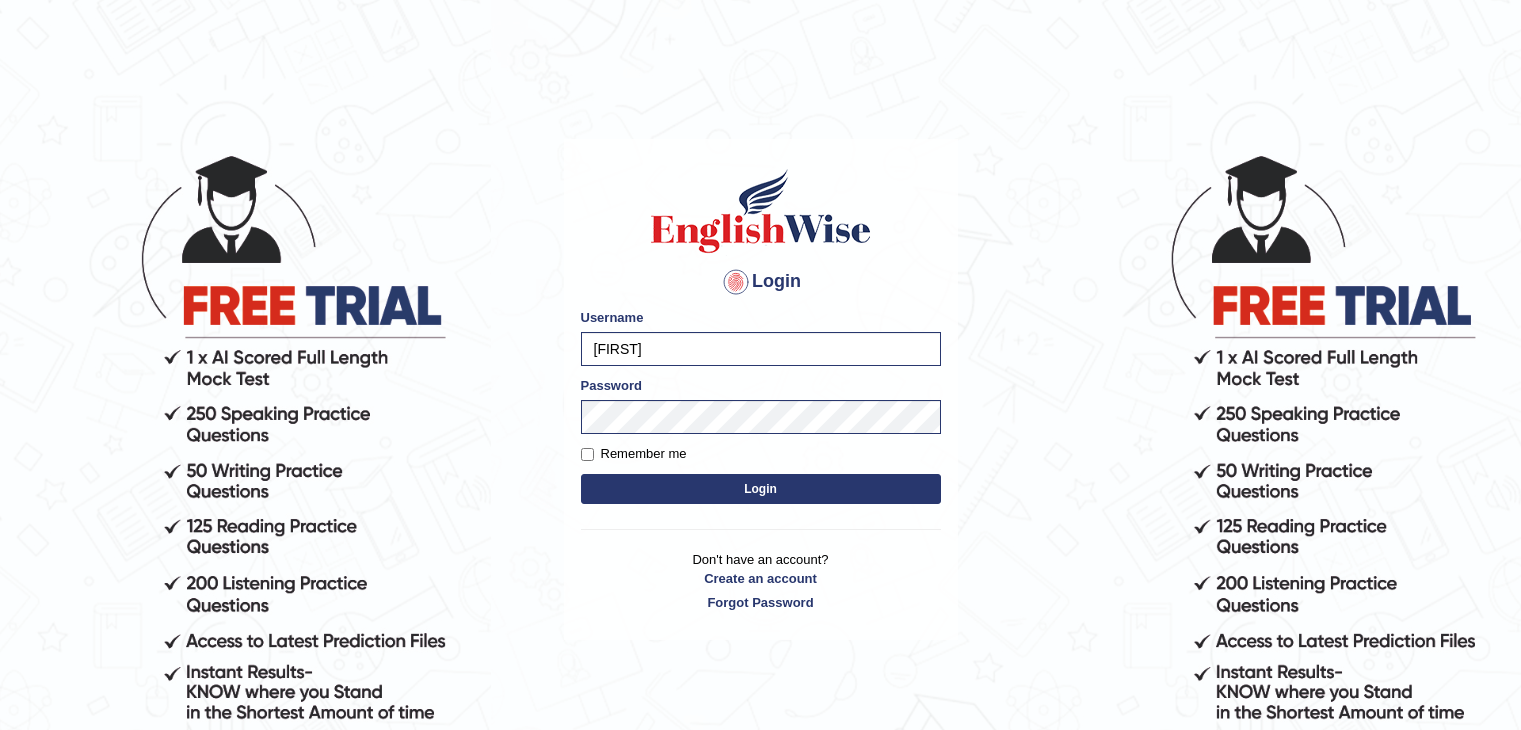 scroll, scrollTop: 0, scrollLeft: 0, axis: both 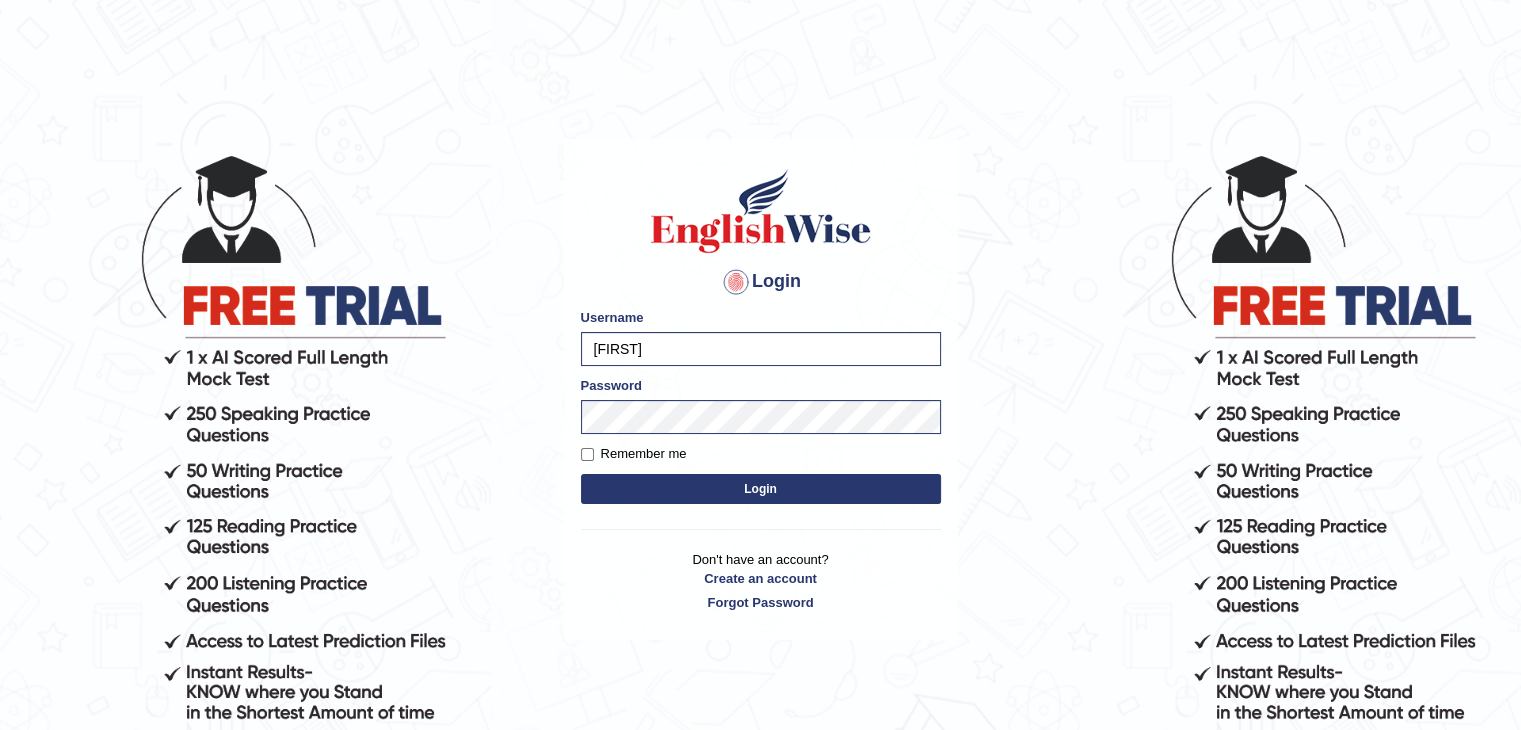 drag, startPoint x: 0, startPoint y: 0, endPoint x: 656, endPoint y: 481, distance: 813.4476 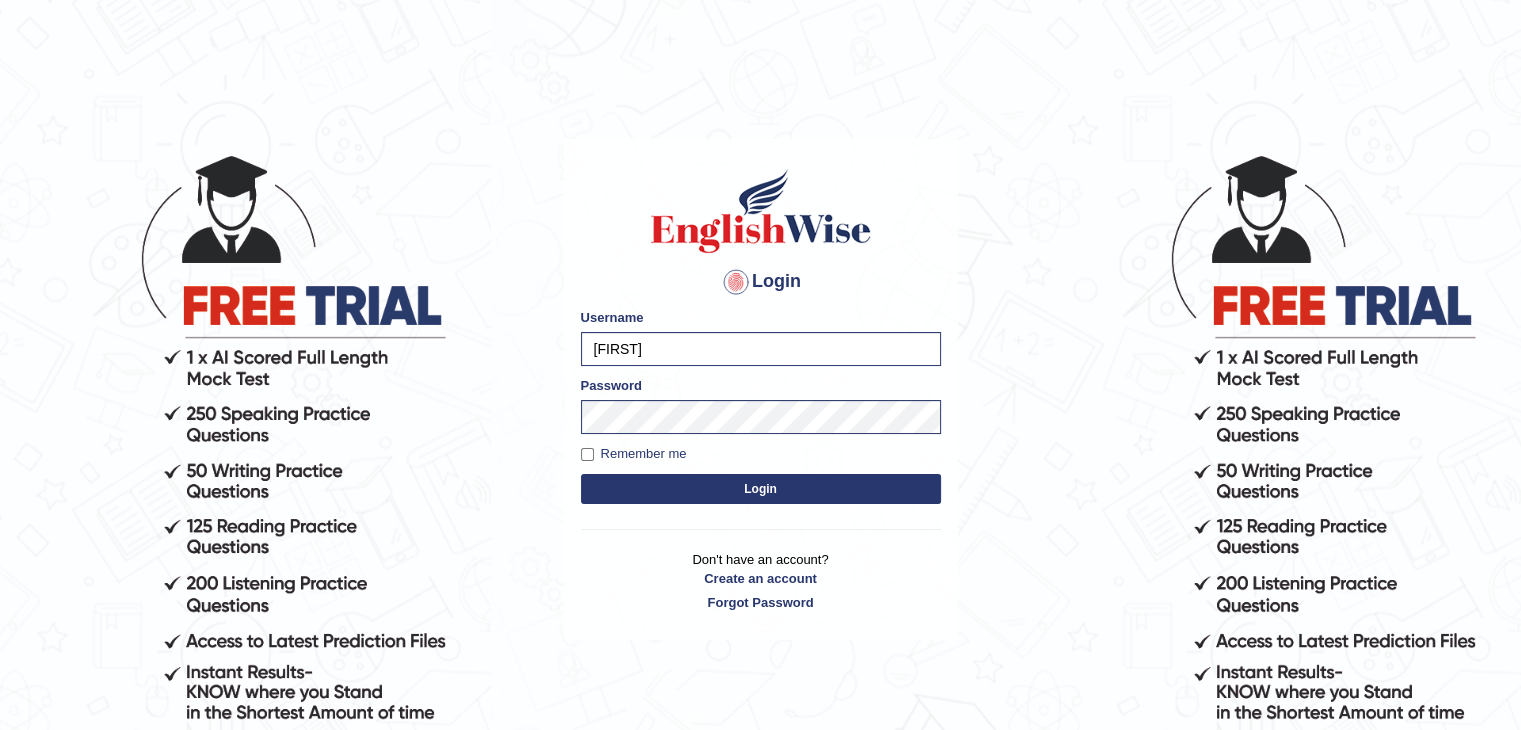 click on "Login" at bounding box center (761, 489) 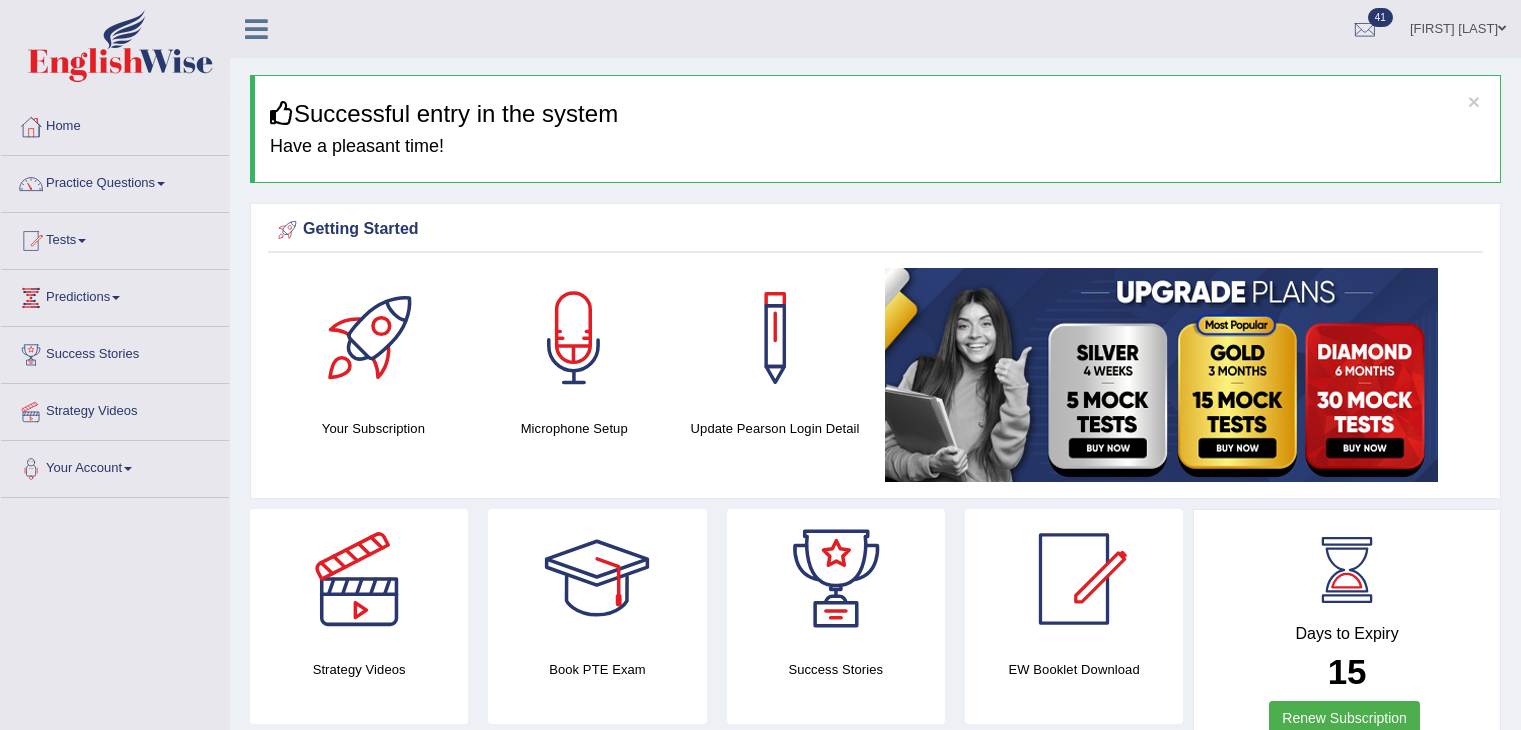 scroll, scrollTop: 0, scrollLeft: 0, axis: both 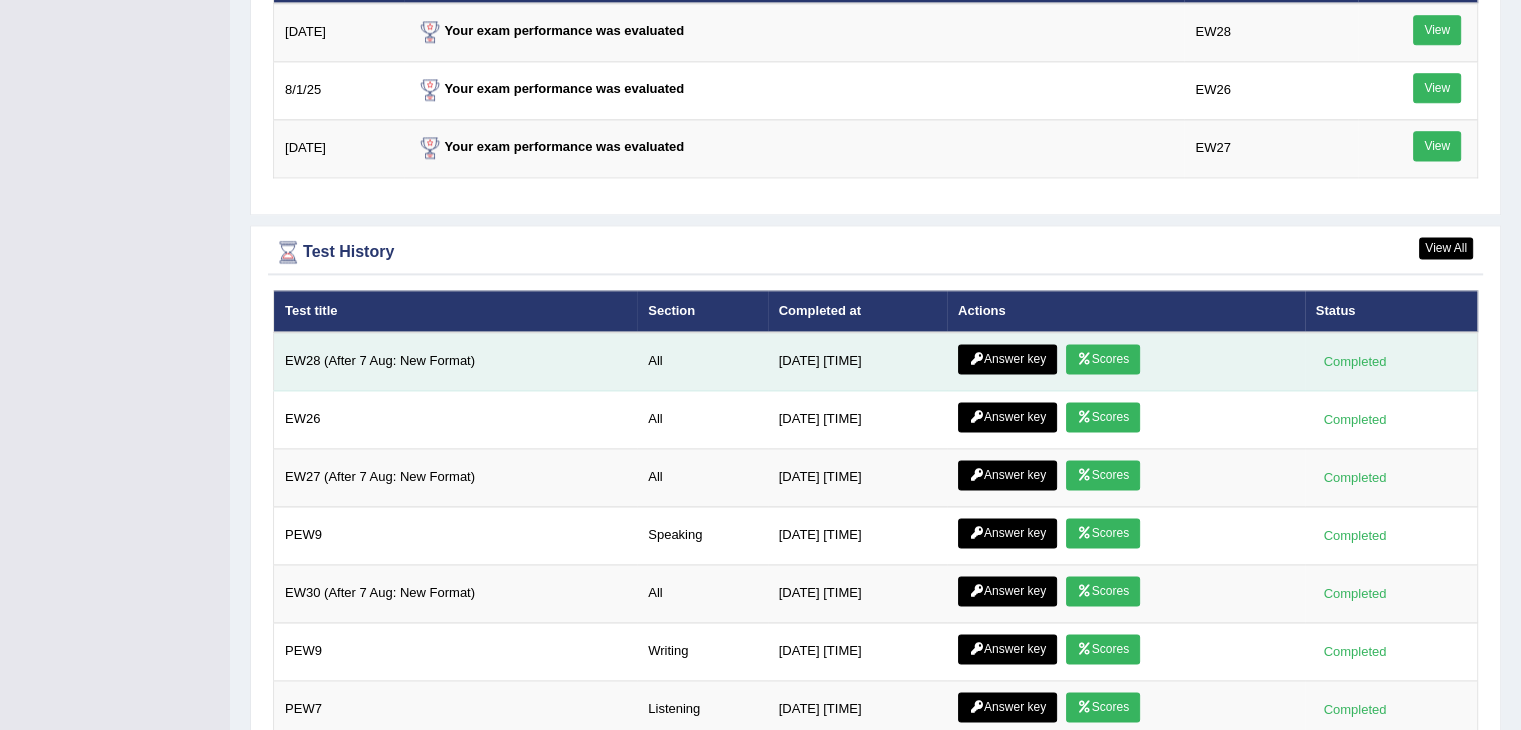 click on "Scores" at bounding box center (1103, 359) 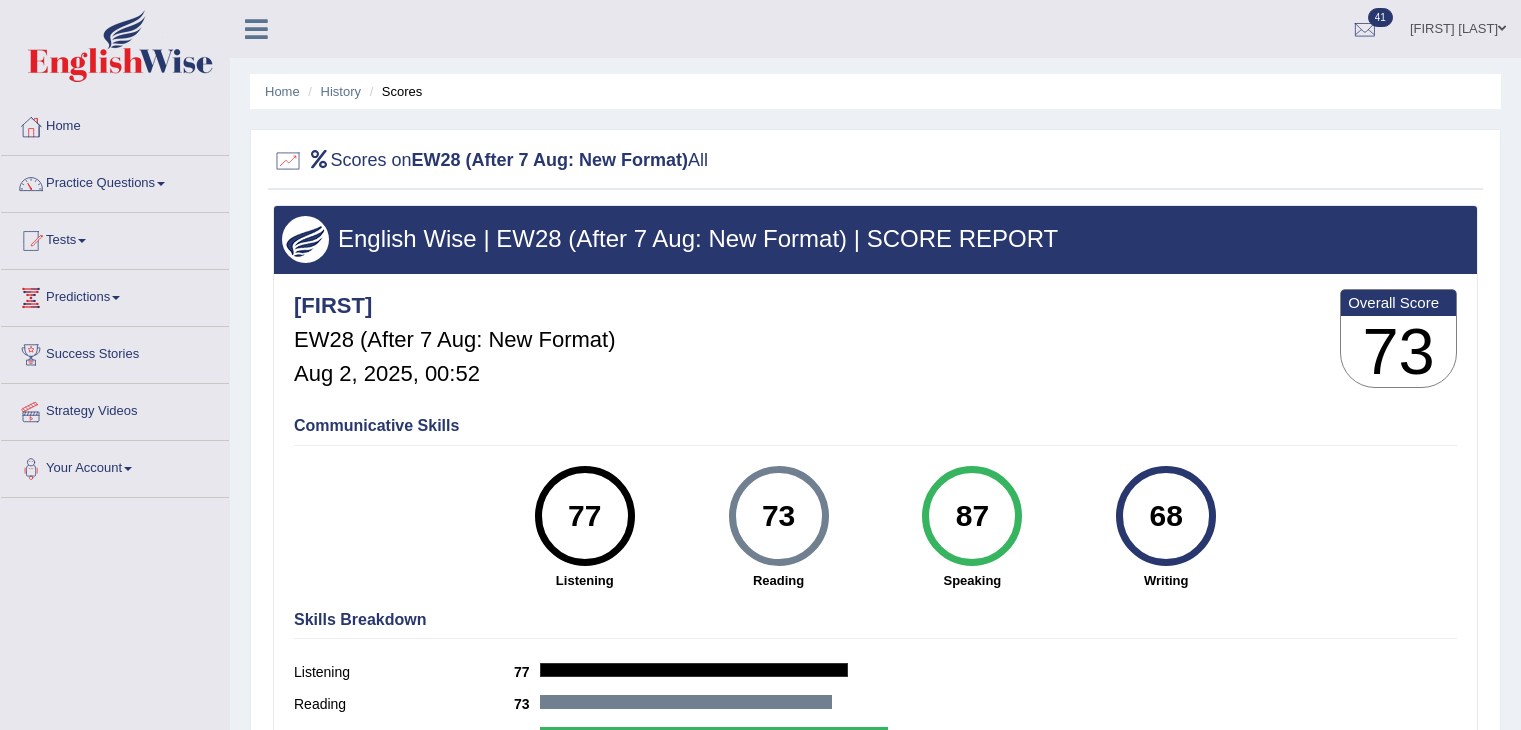 scroll, scrollTop: 0, scrollLeft: 0, axis: both 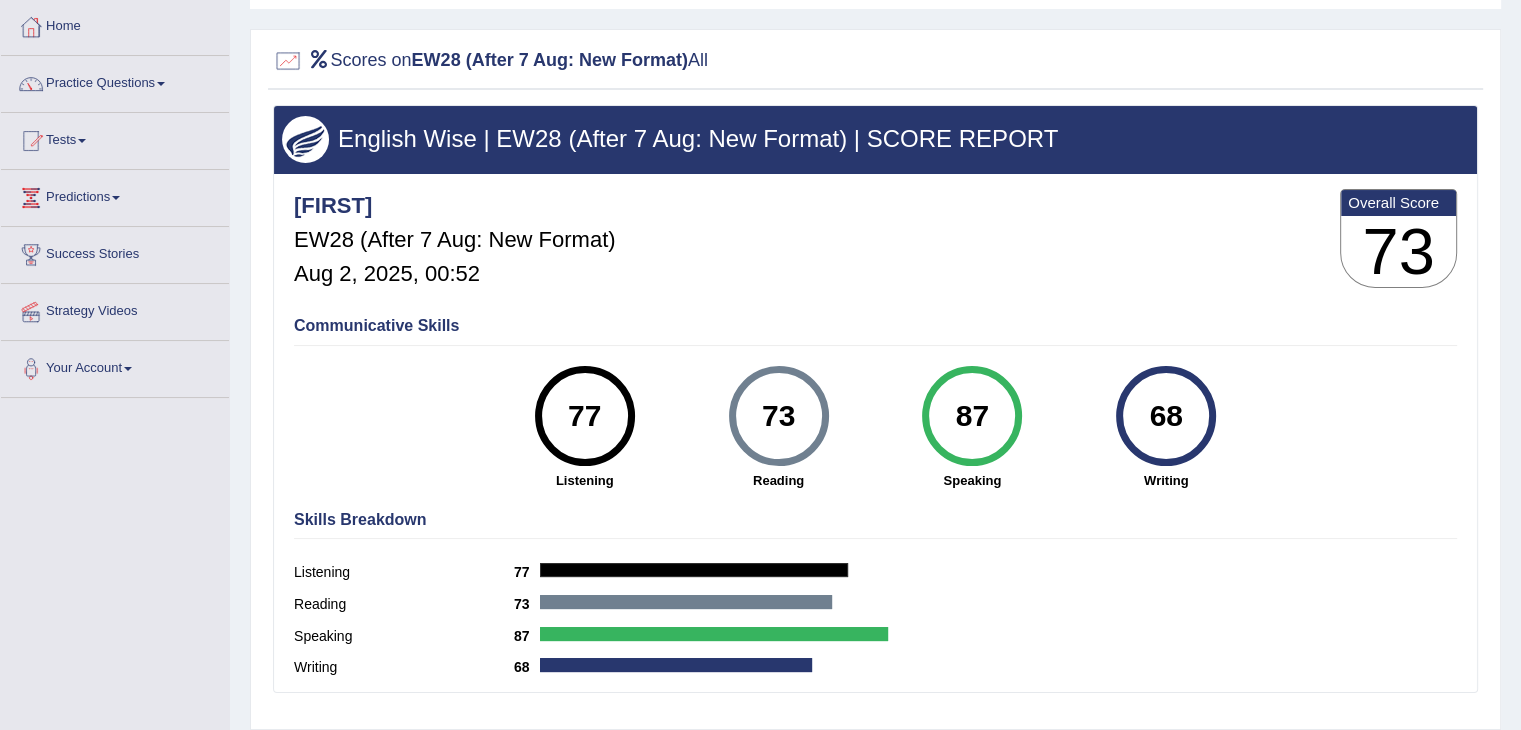 drag, startPoint x: 1214, startPoint y: 443, endPoint x: 900, endPoint y: 405, distance: 316.29102 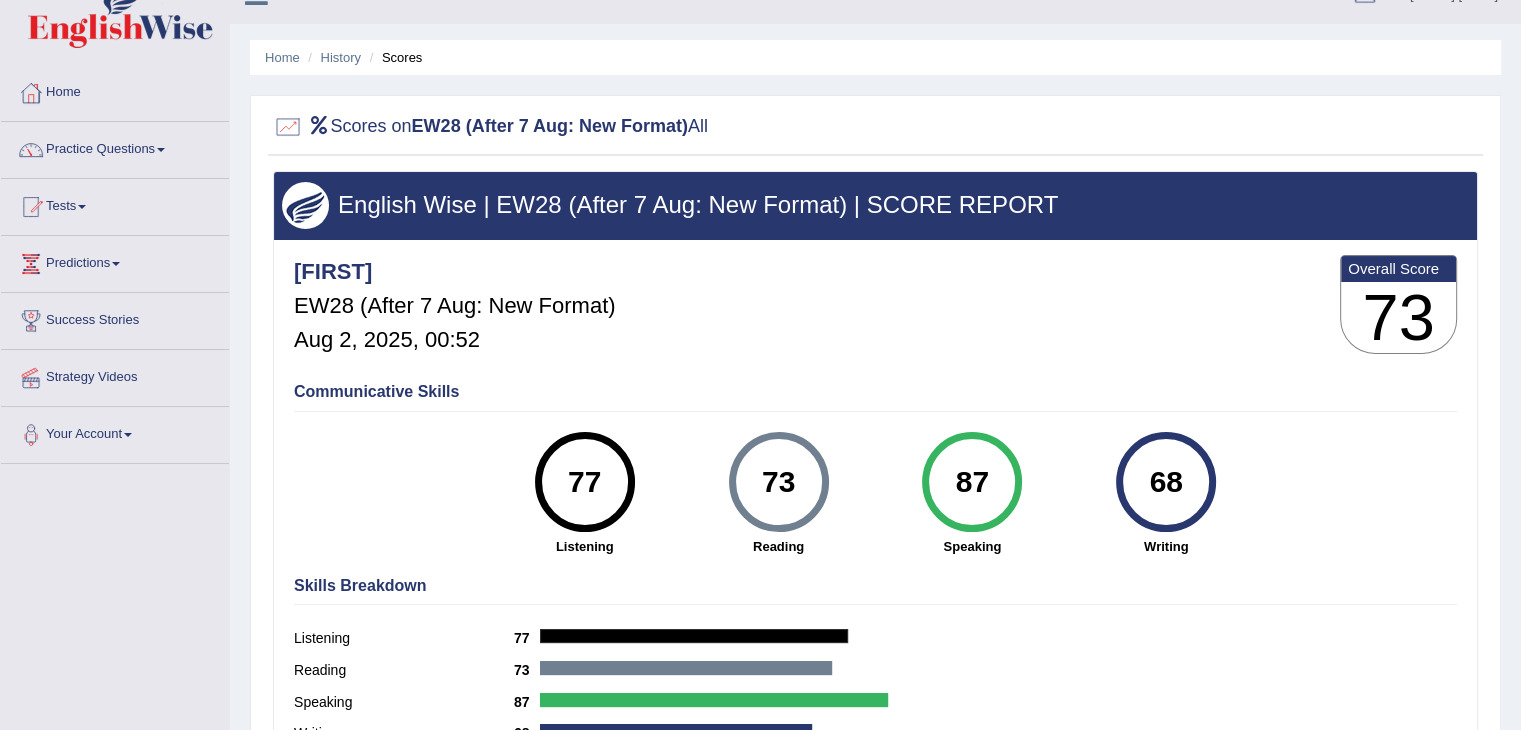 scroll, scrollTop: 0, scrollLeft: 0, axis: both 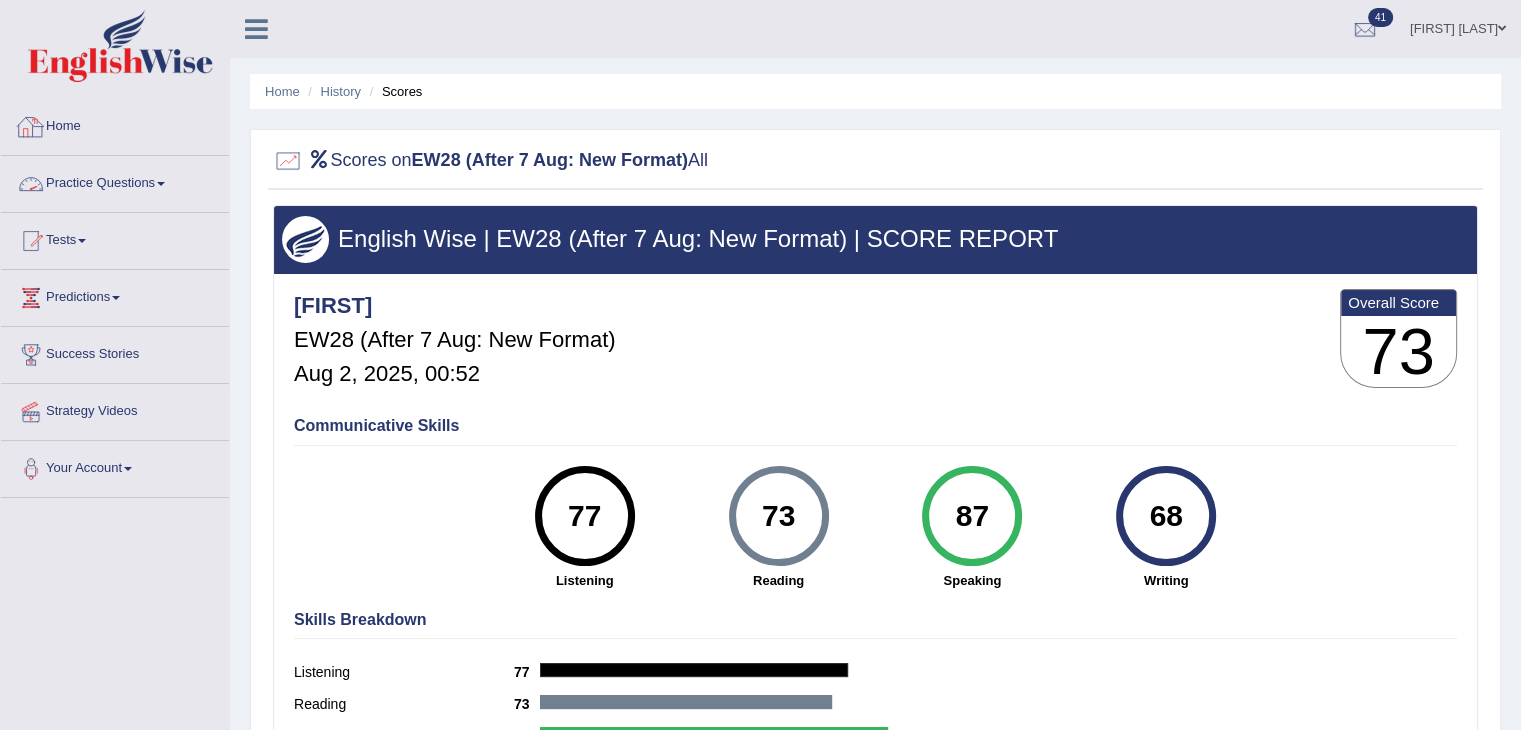 click on "Home" at bounding box center (115, 124) 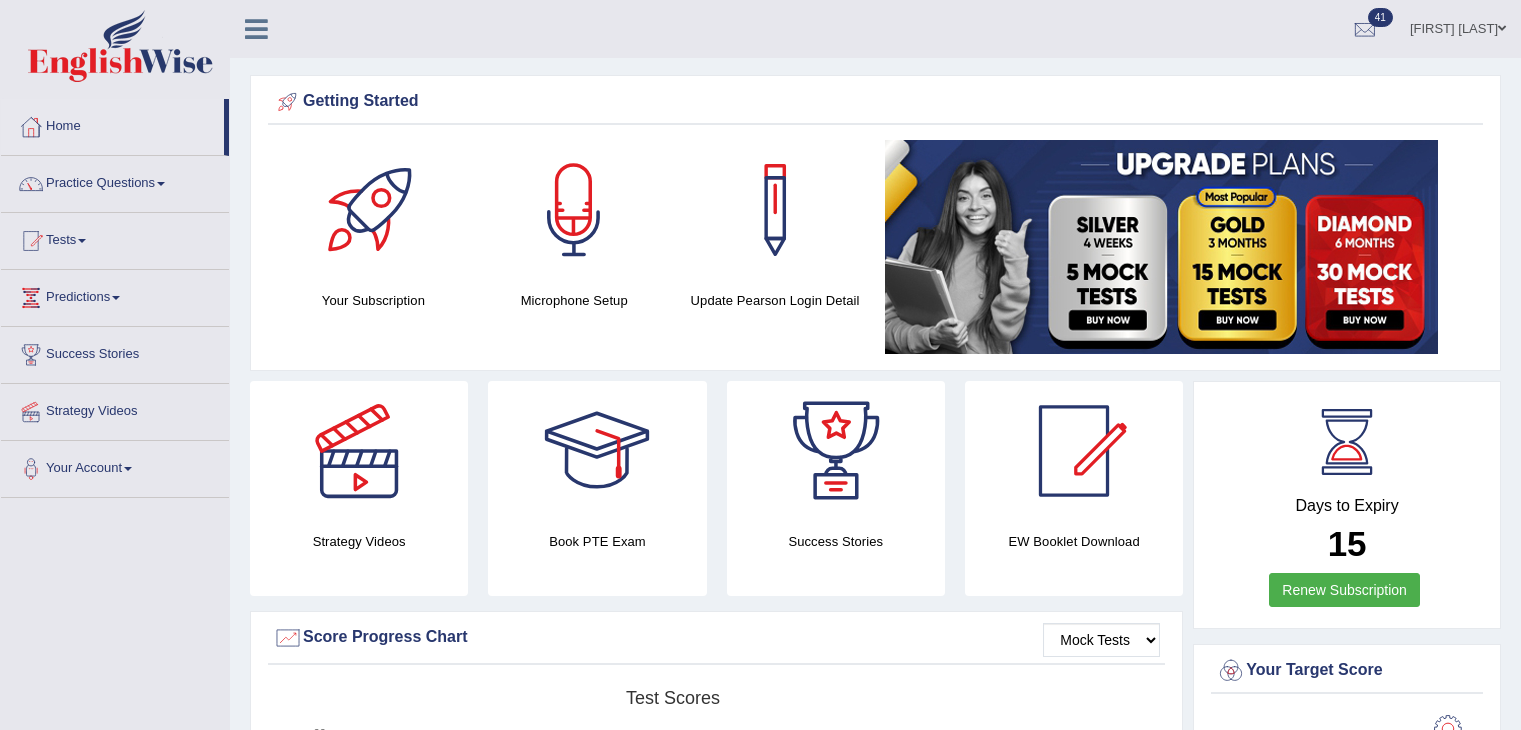 scroll, scrollTop: 0, scrollLeft: 0, axis: both 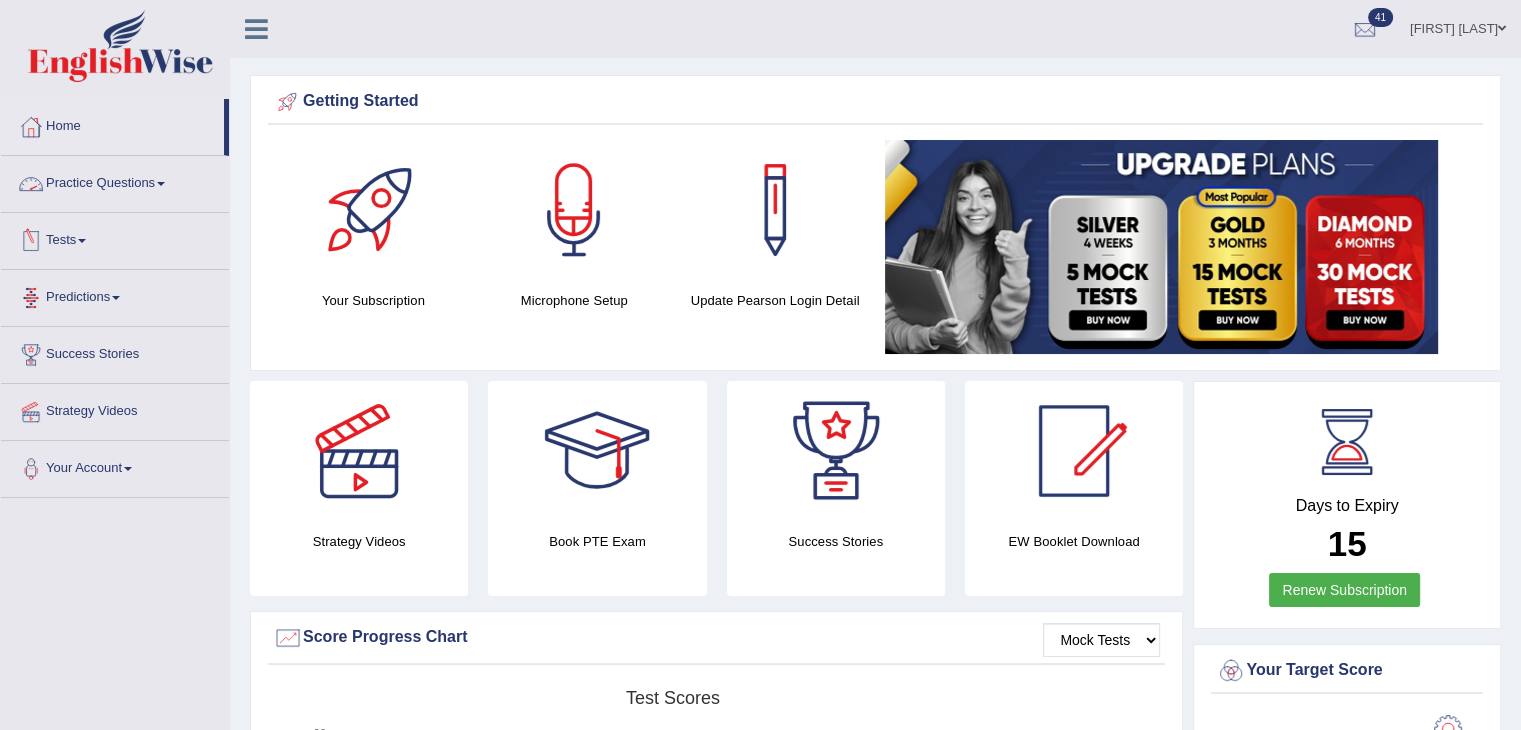 click at bounding box center [116, 298] 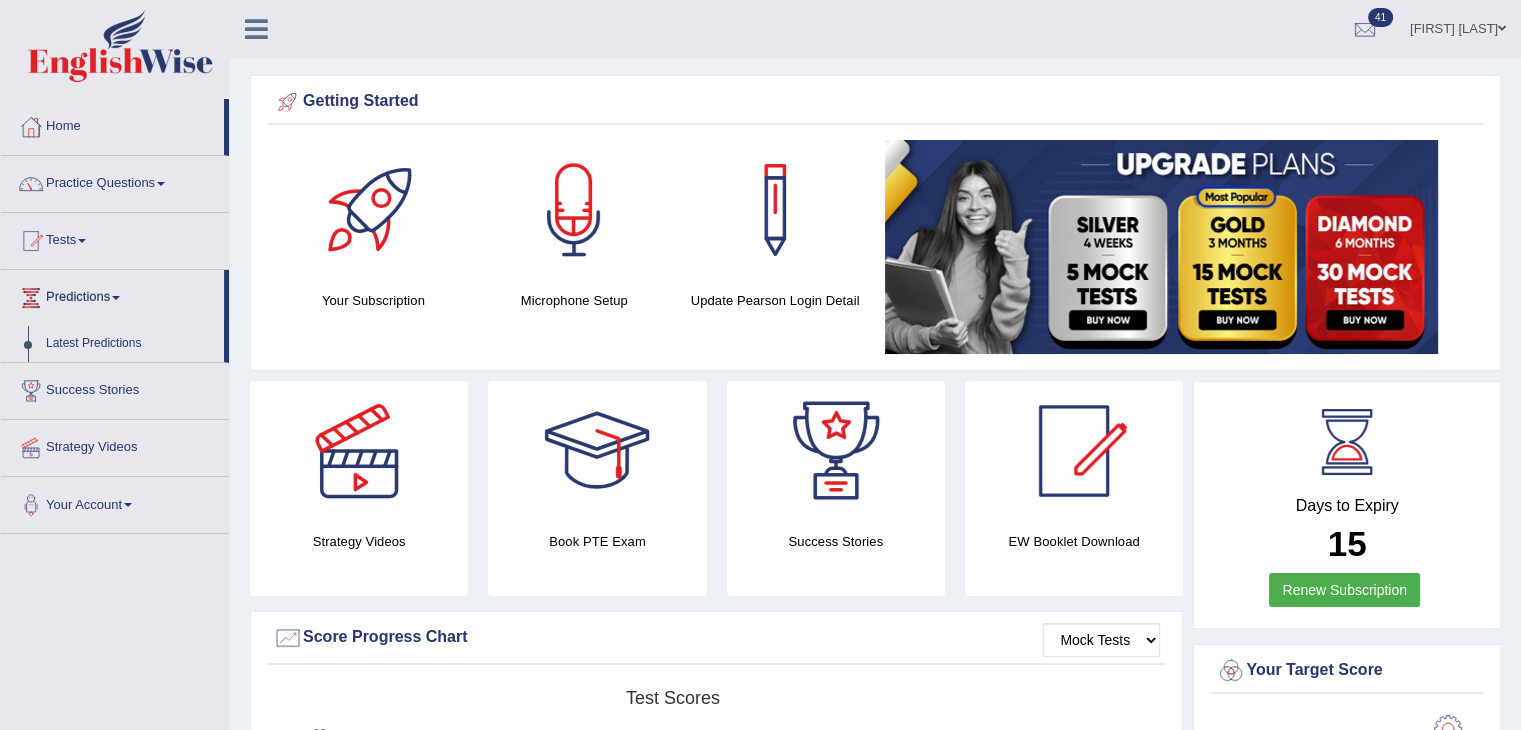 click on "Tests" at bounding box center [115, 238] 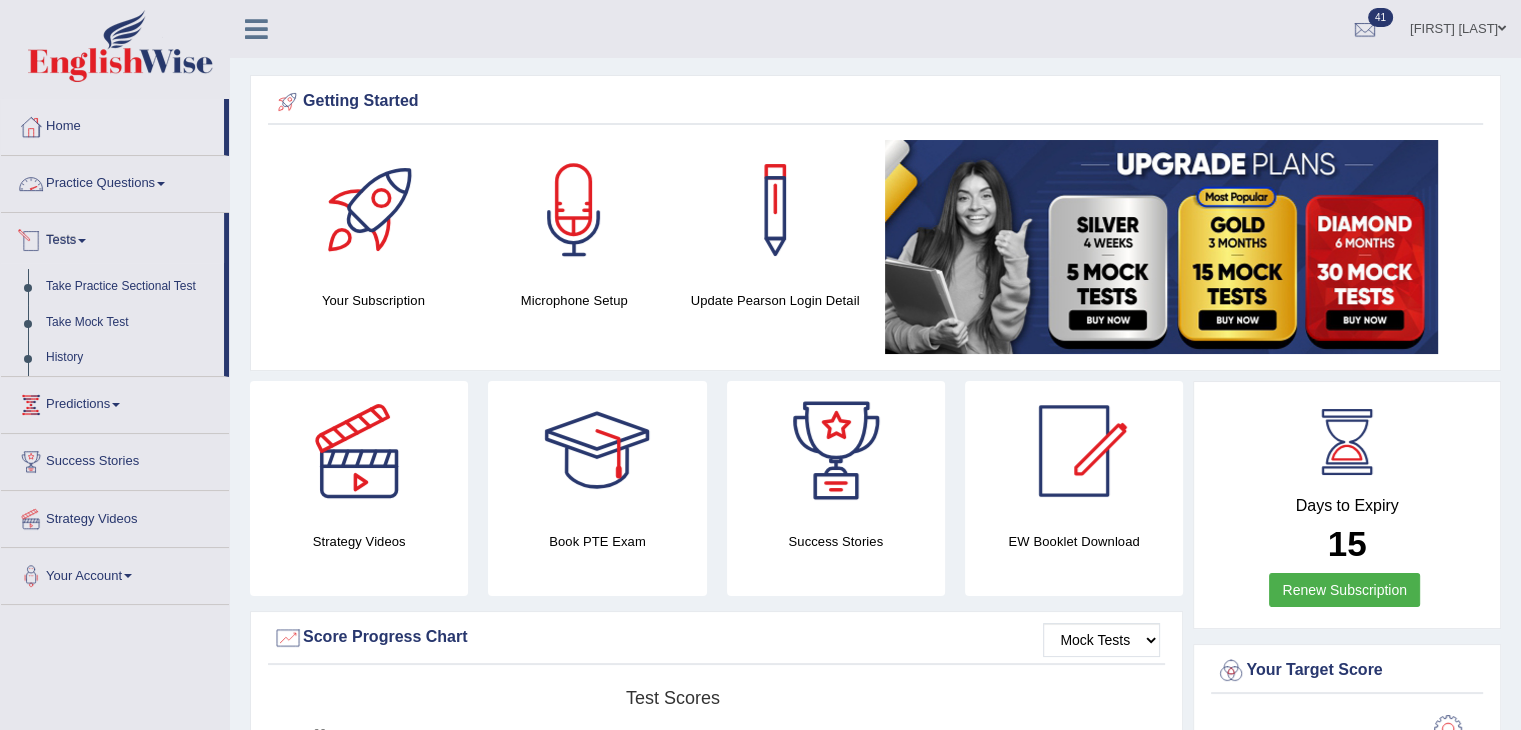 click on "Practice Questions" at bounding box center (115, 181) 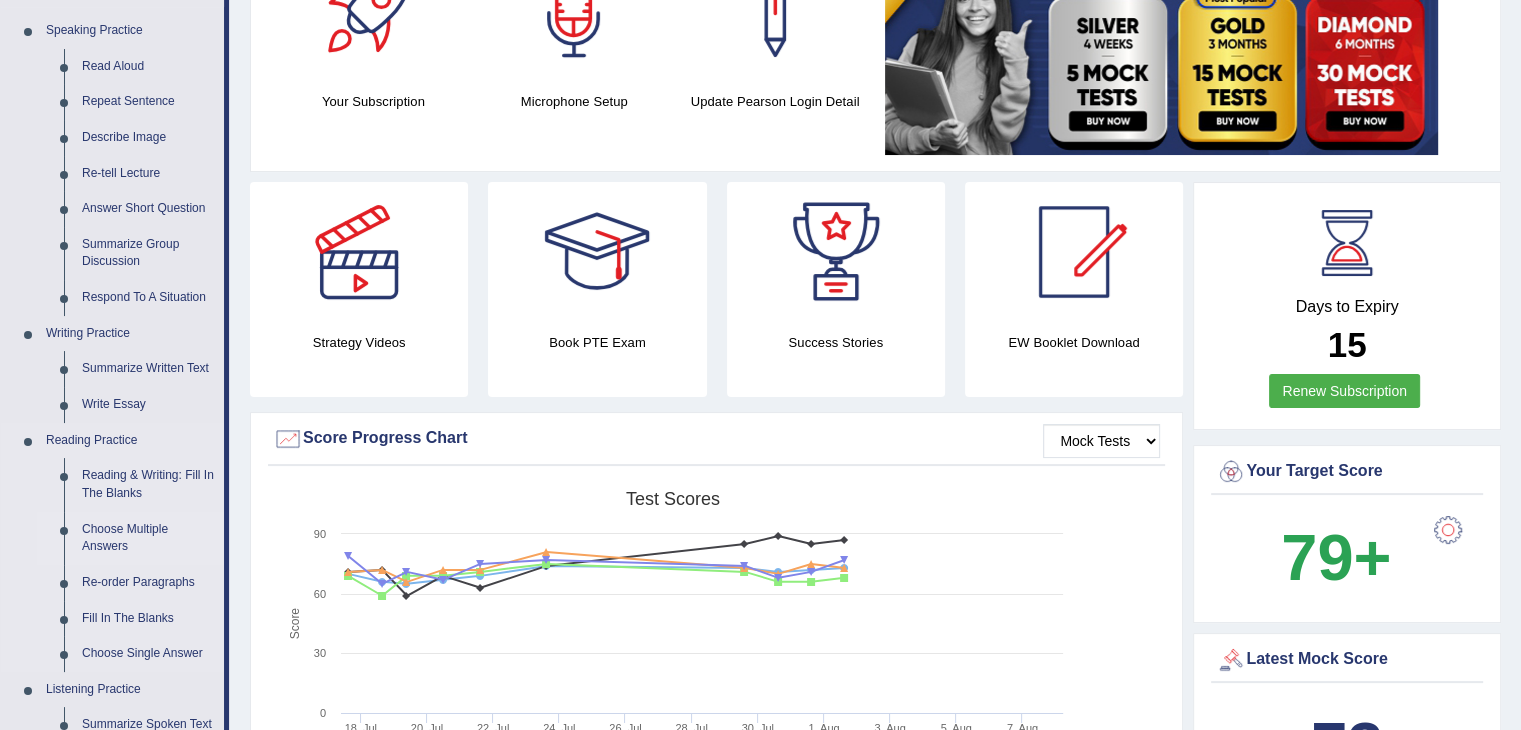 scroll, scrollTop: 200, scrollLeft: 0, axis: vertical 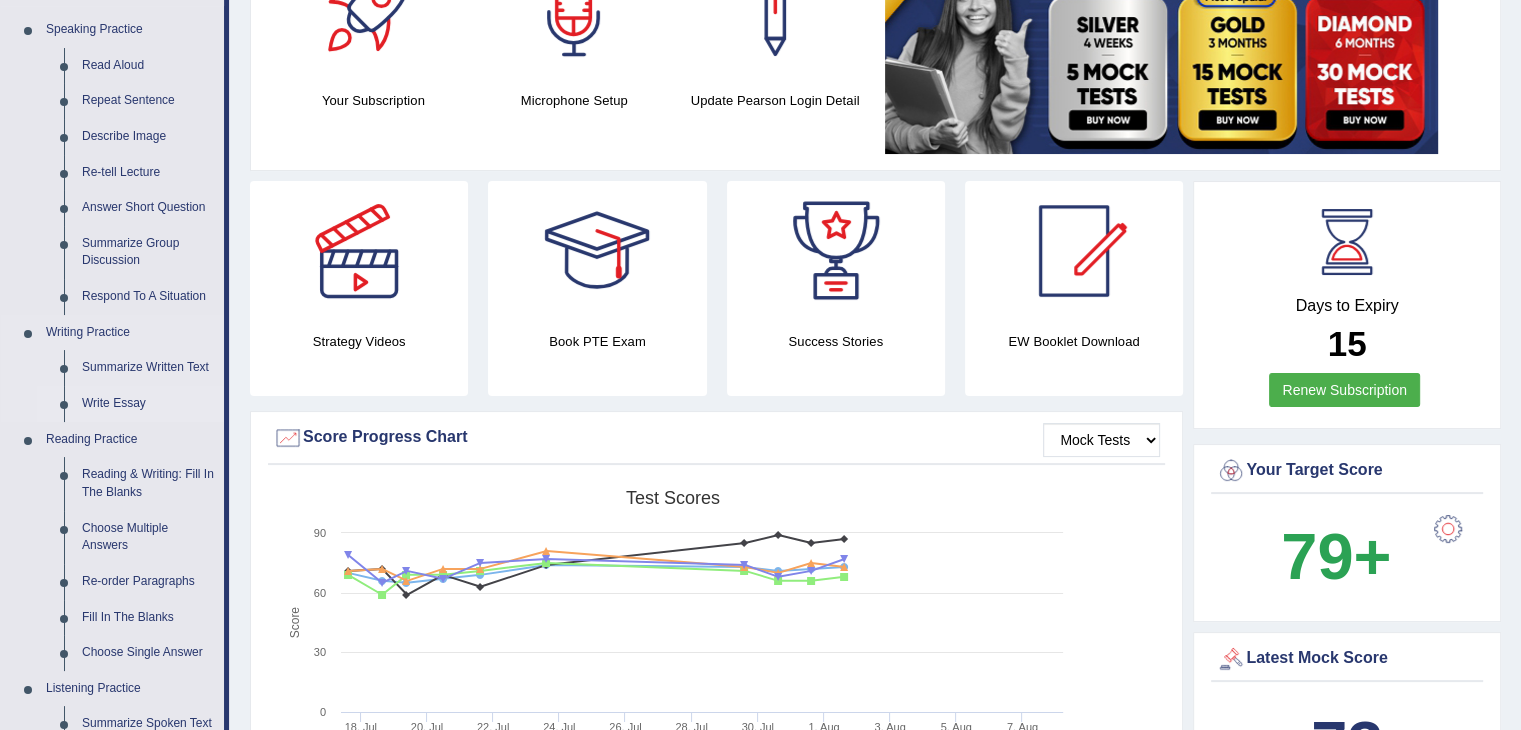 click on "Write Essay" at bounding box center (148, 404) 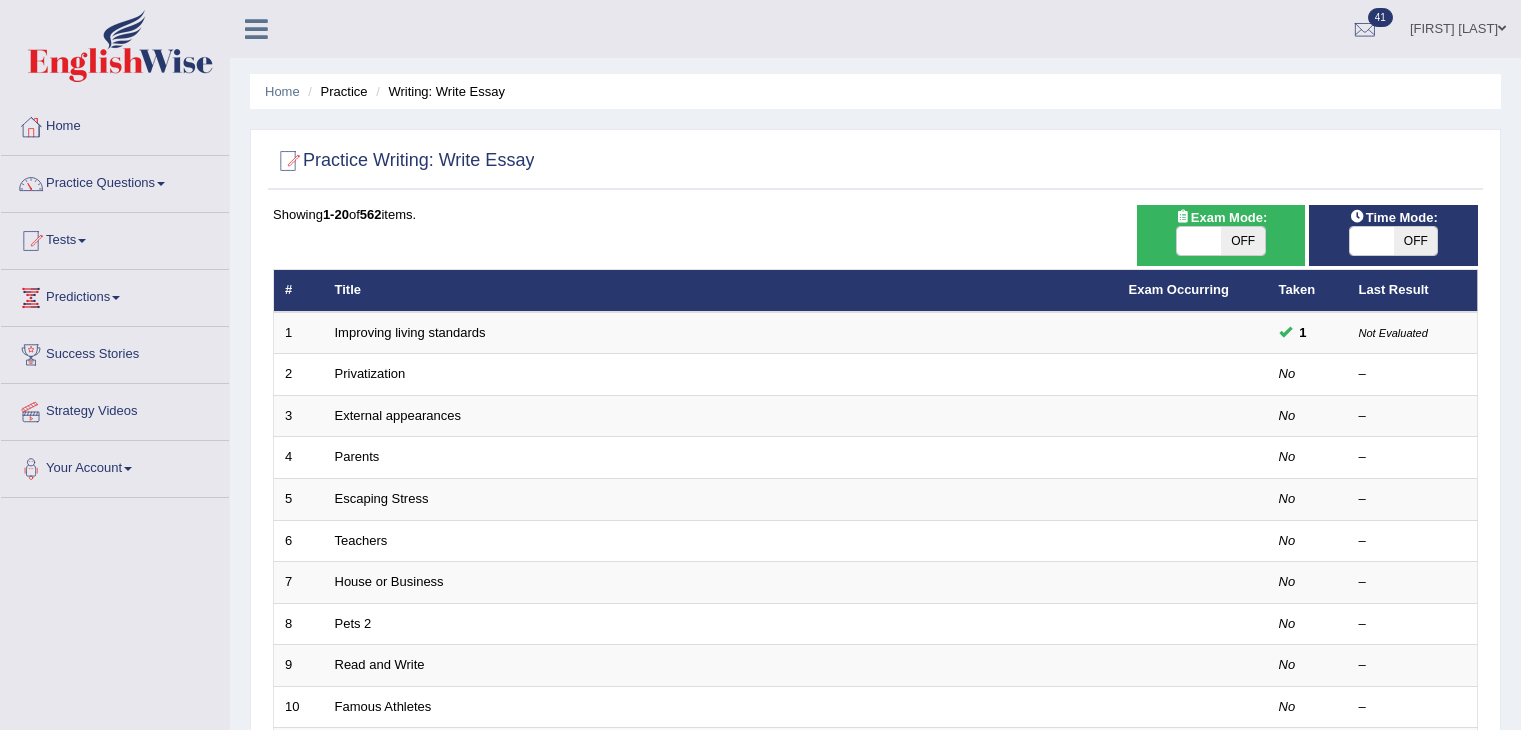 scroll, scrollTop: 0, scrollLeft: 0, axis: both 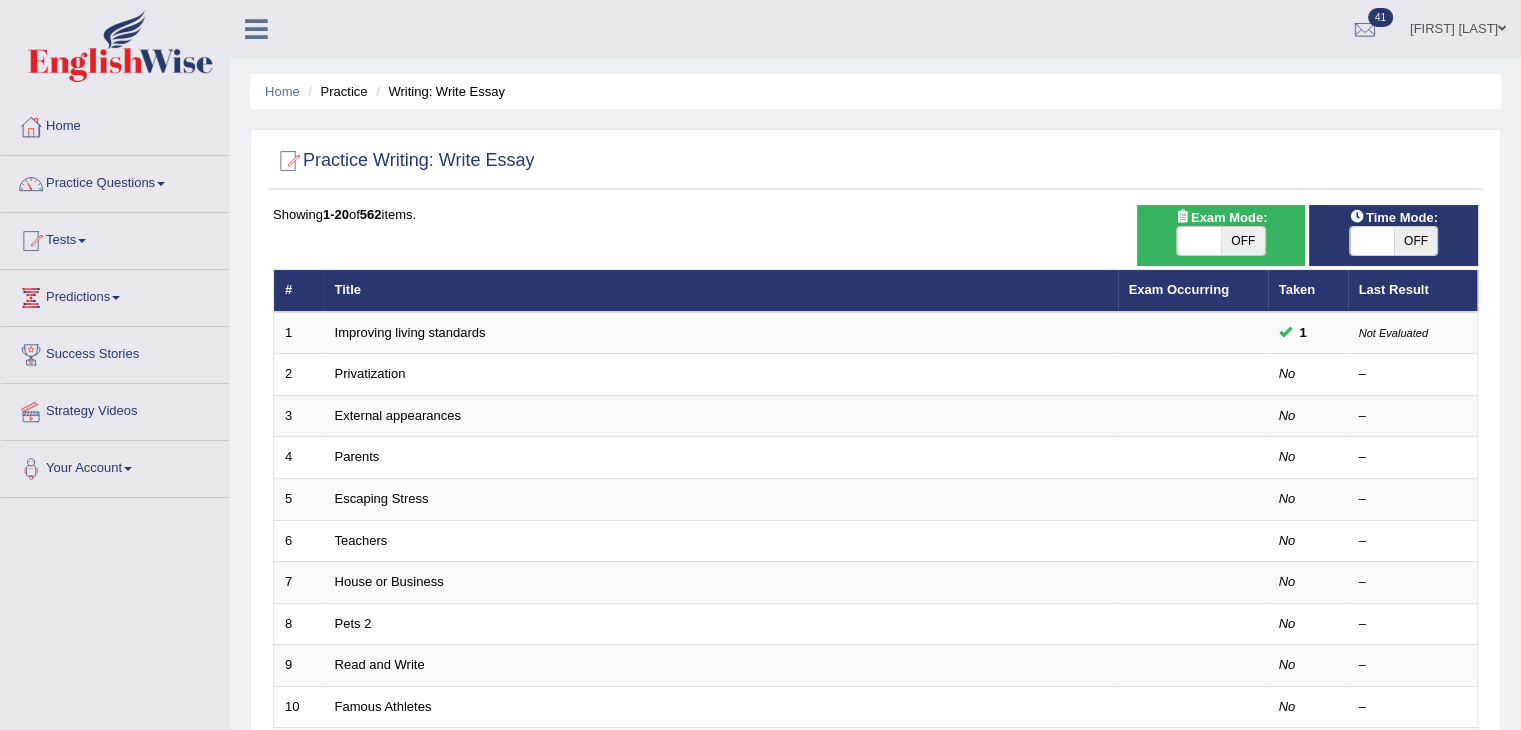 click on "OFF" at bounding box center [1243, 241] 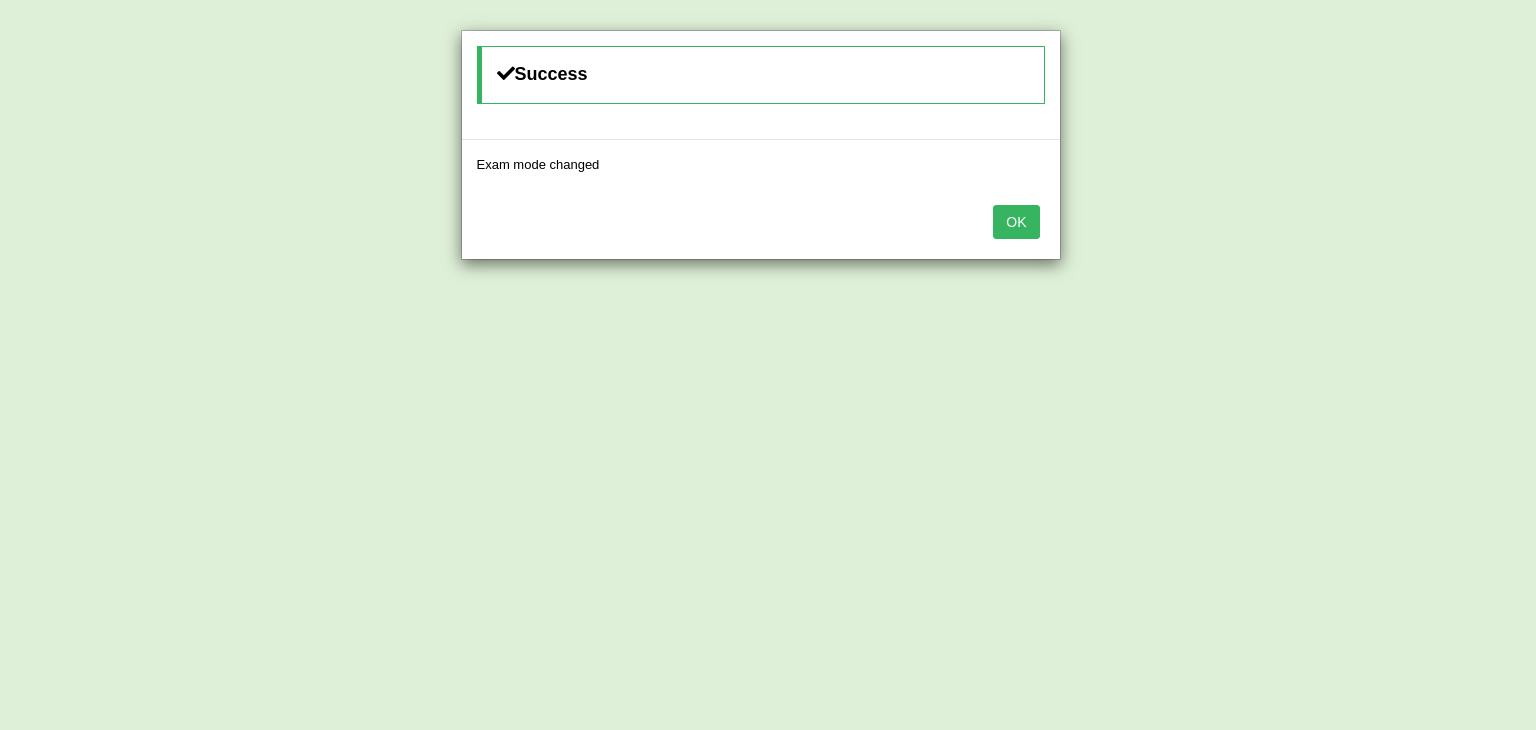 click on "OK" at bounding box center (1016, 222) 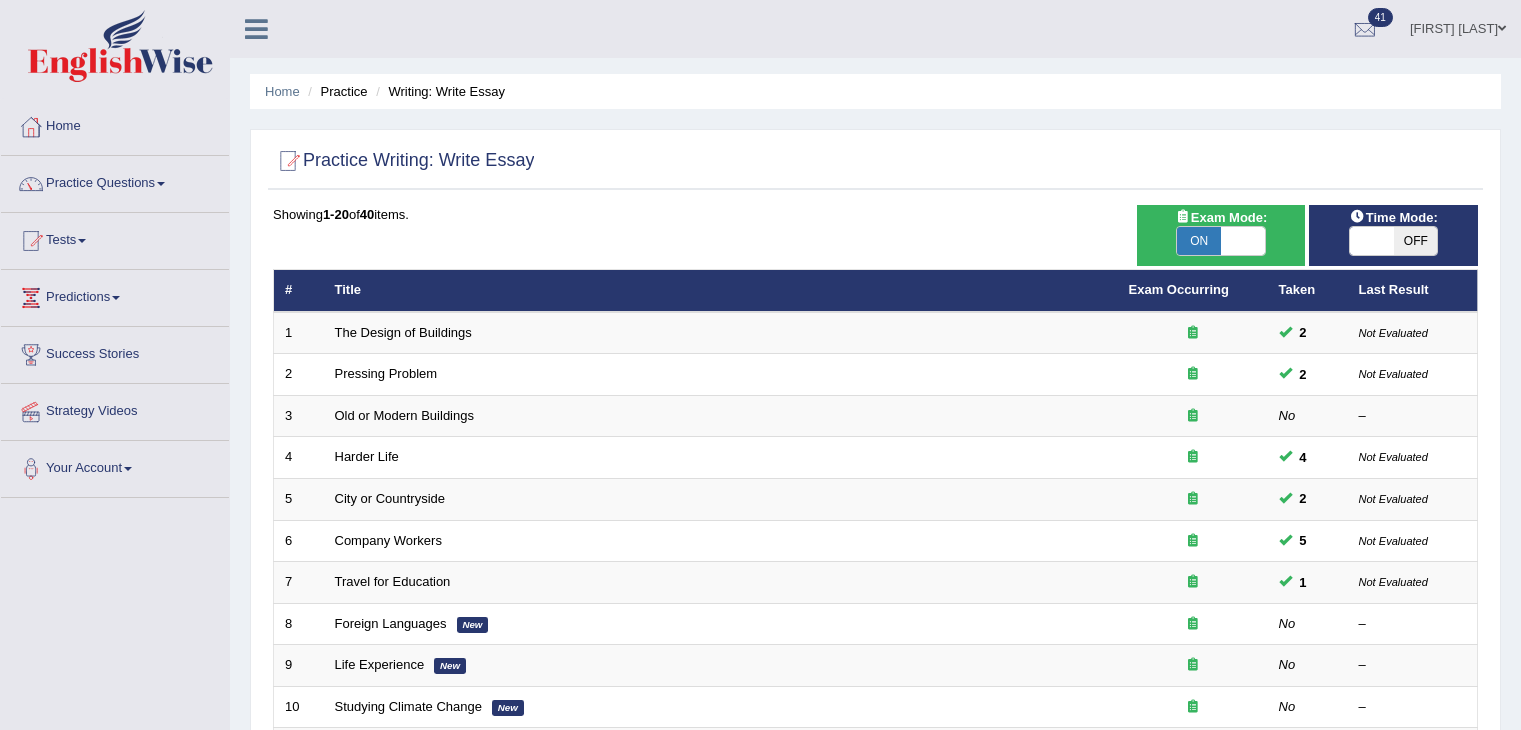 scroll, scrollTop: 0, scrollLeft: 0, axis: both 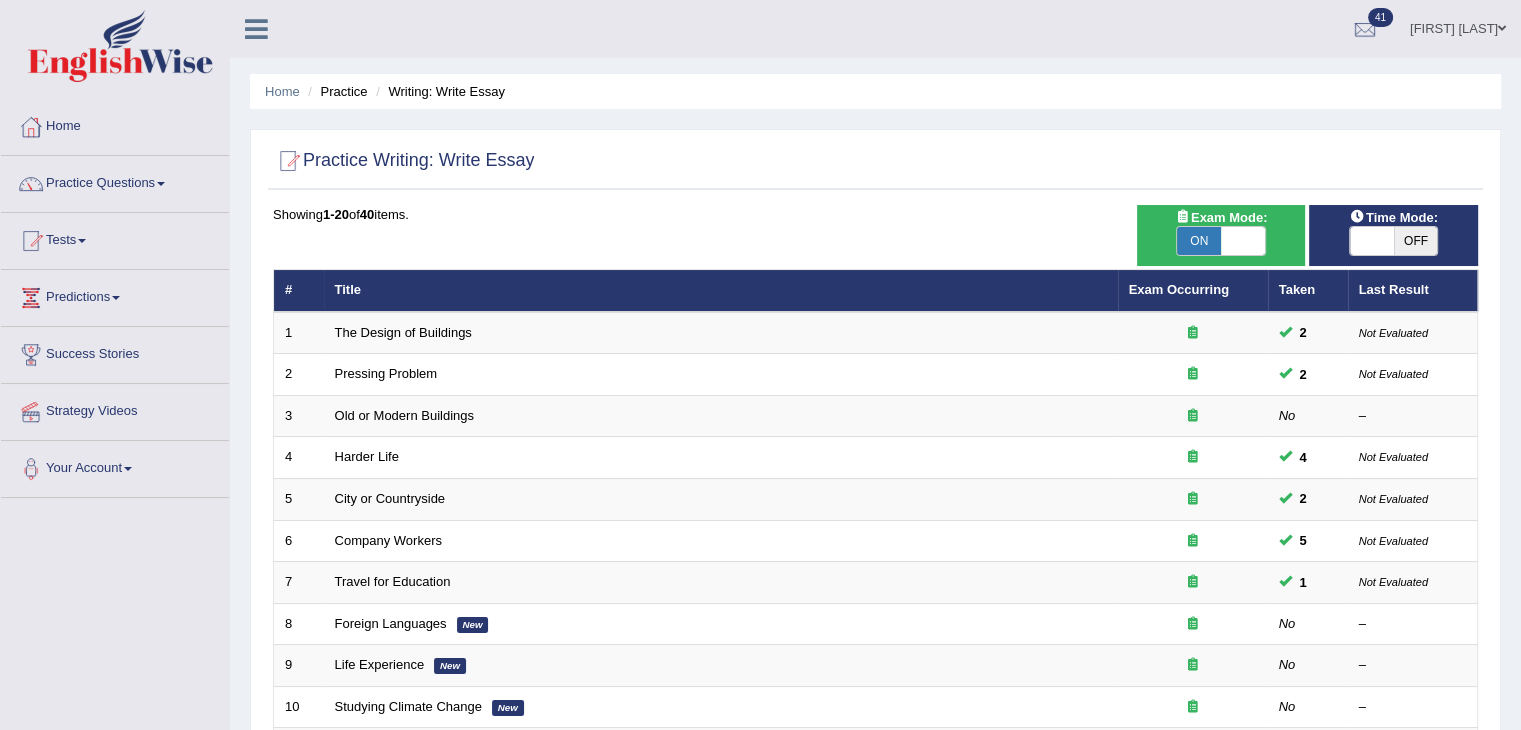 click on "OFF" at bounding box center (1416, 241) 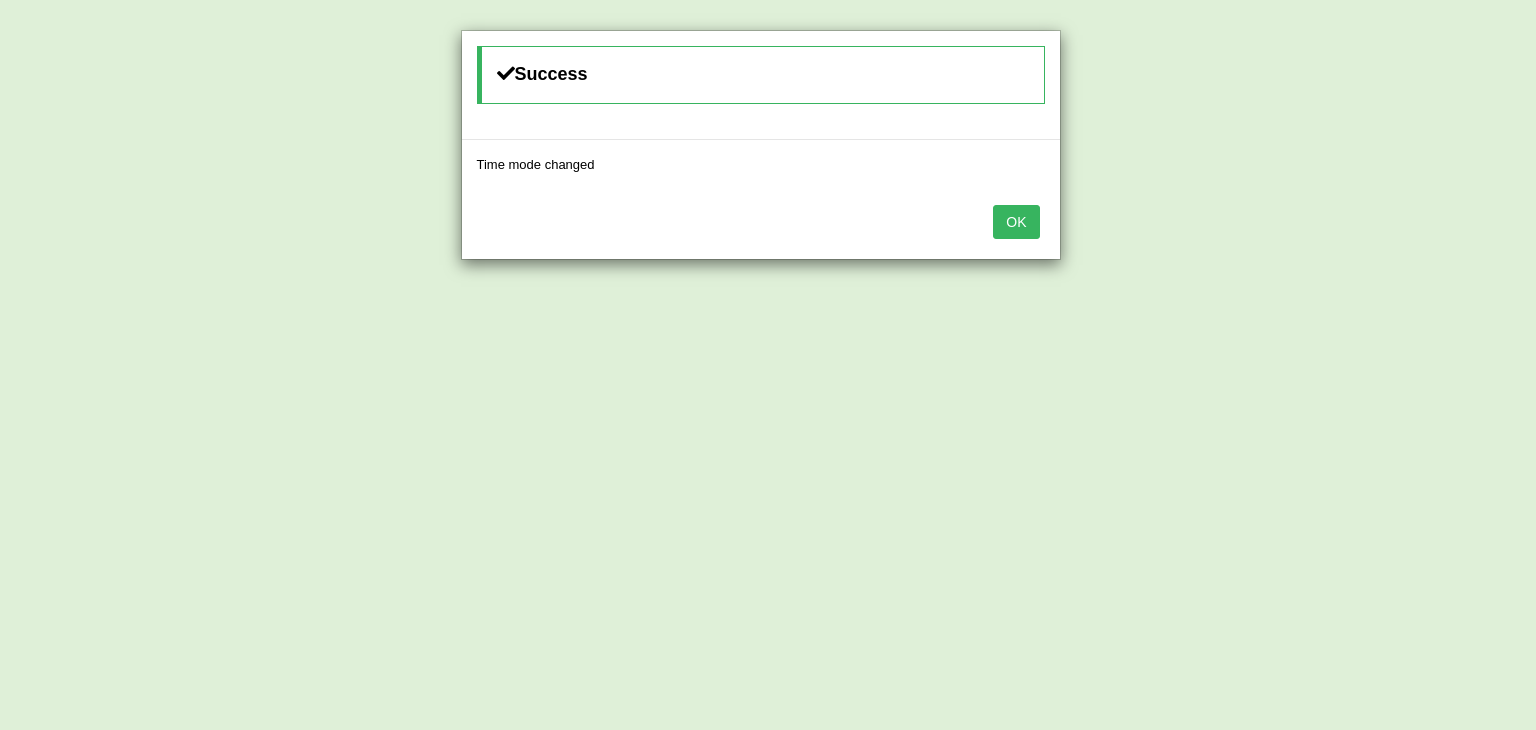 click on "OK" at bounding box center (1016, 222) 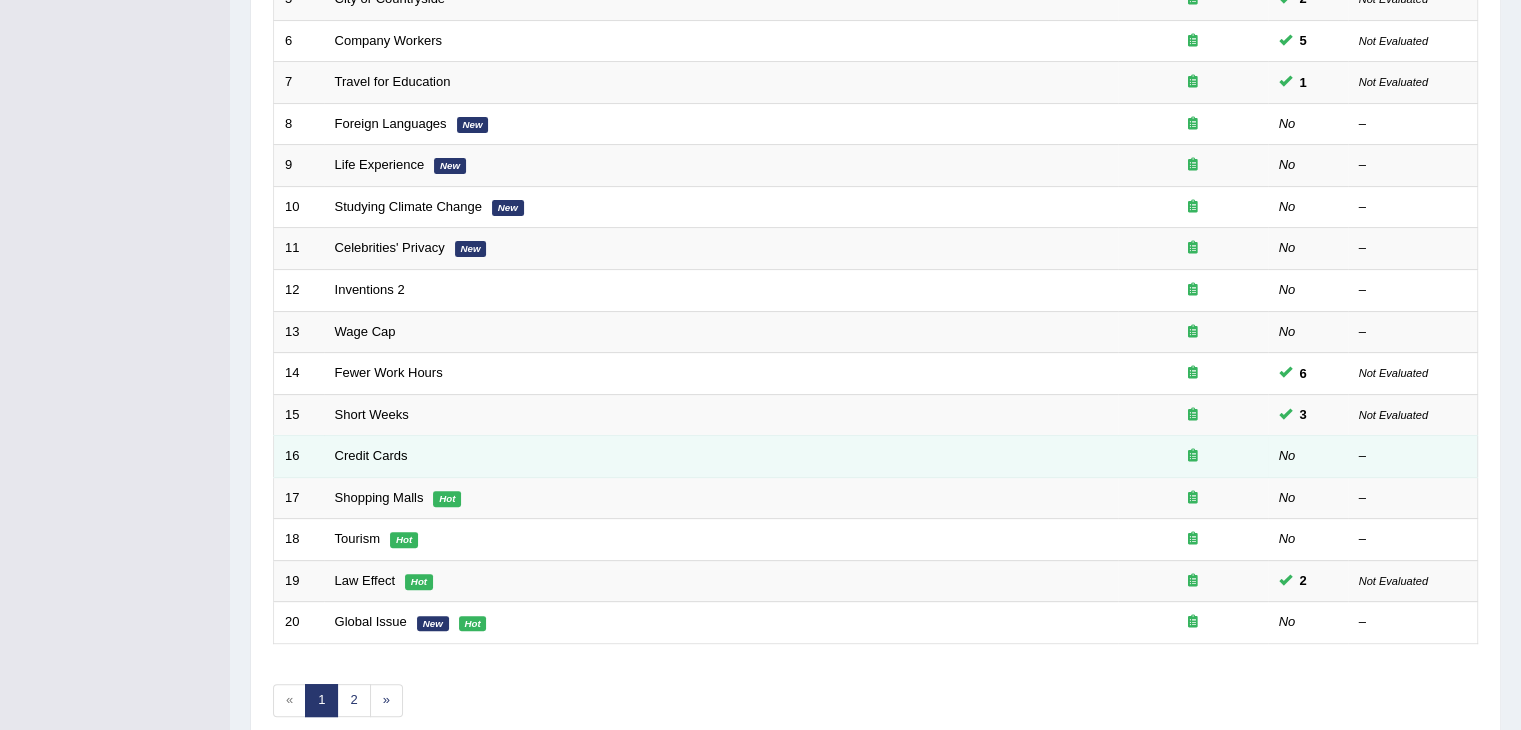 scroll, scrollTop: 588, scrollLeft: 0, axis: vertical 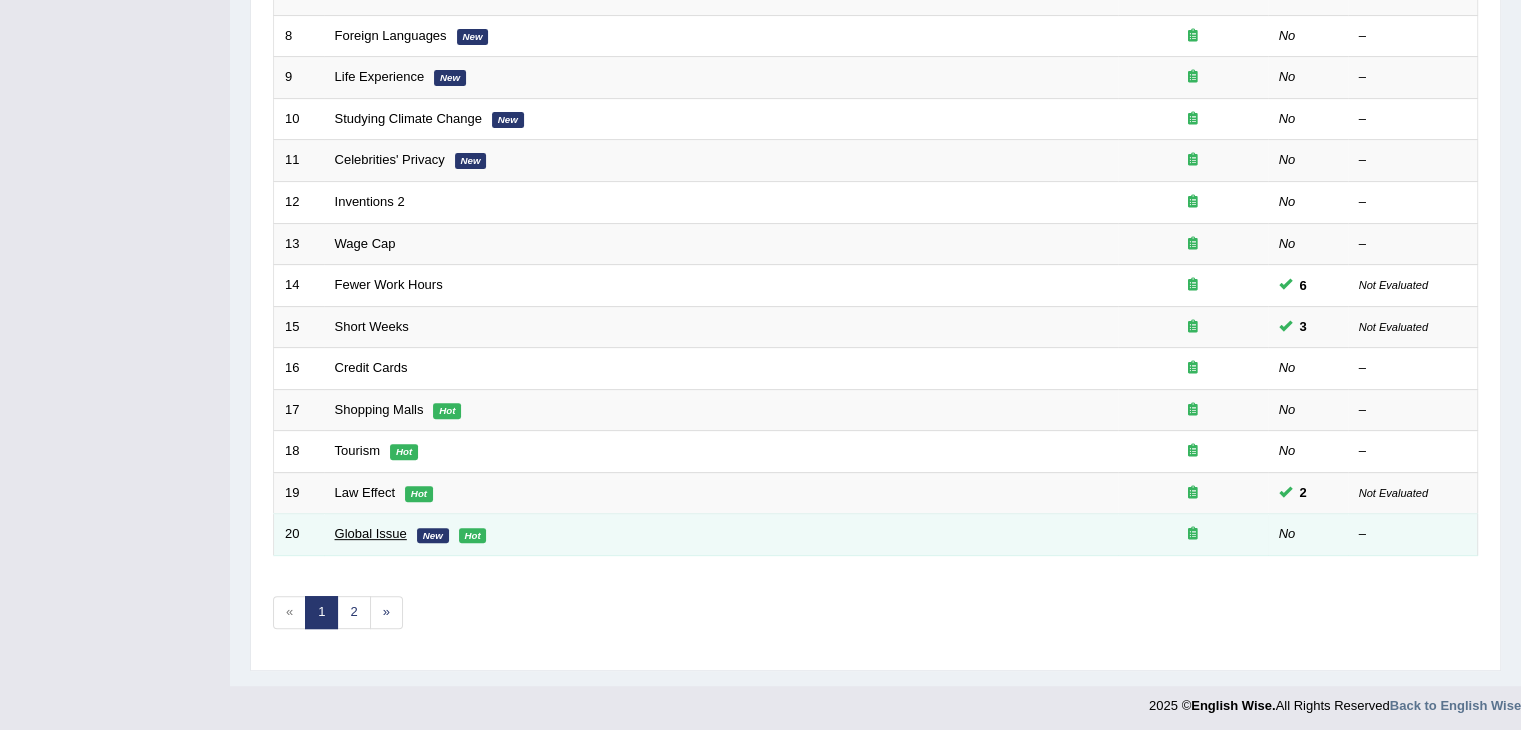 click on "Global Issue" at bounding box center (371, 533) 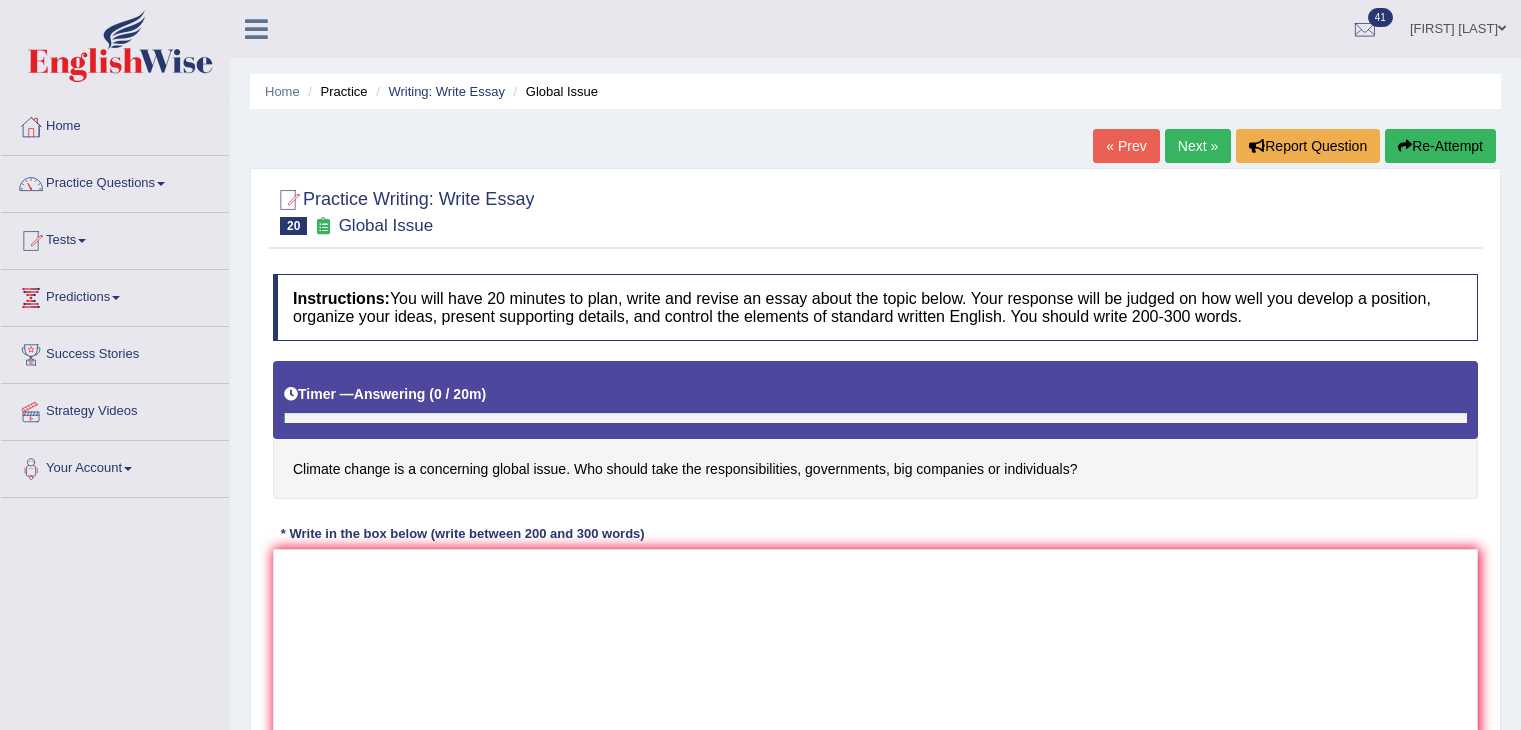 scroll, scrollTop: 0, scrollLeft: 0, axis: both 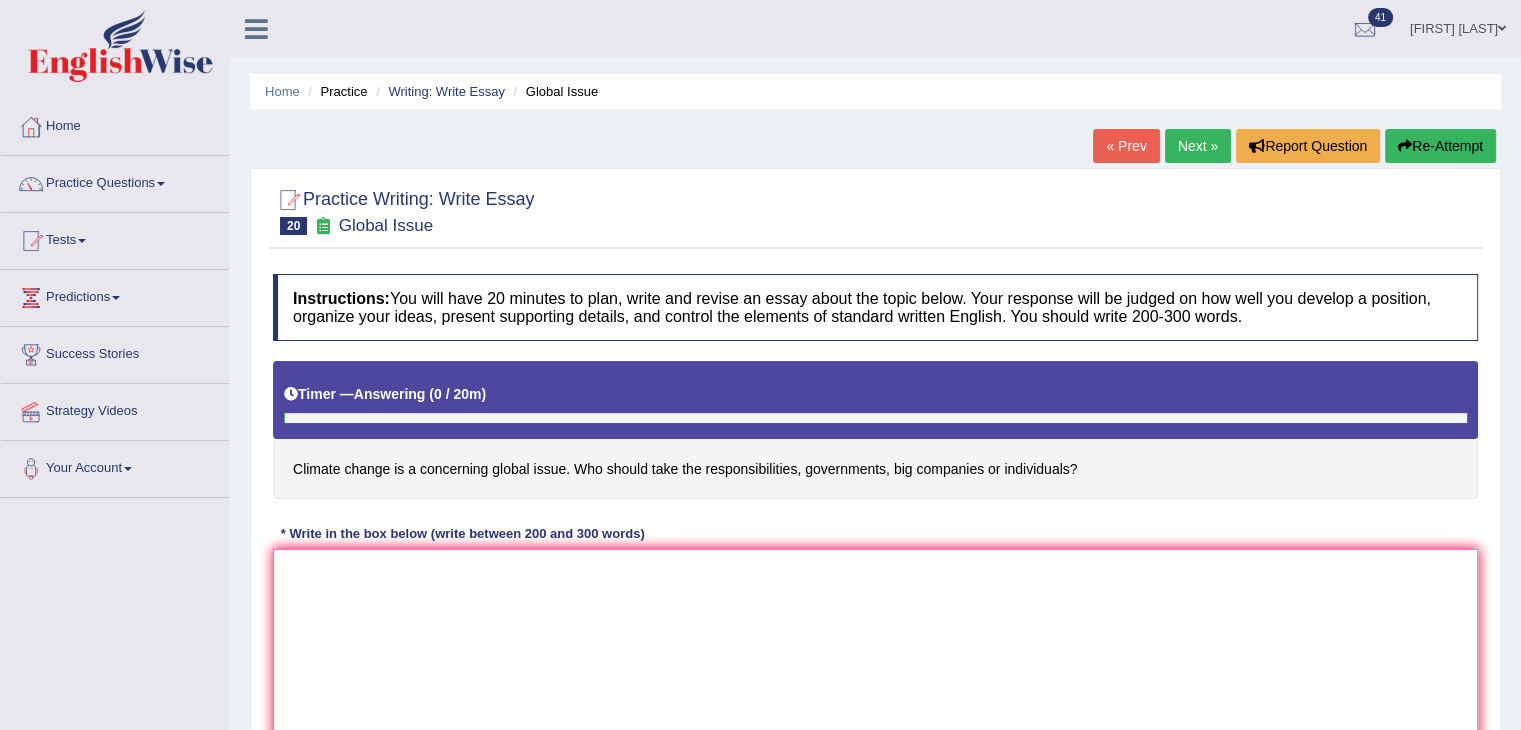 click at bounding box center (875, 646) 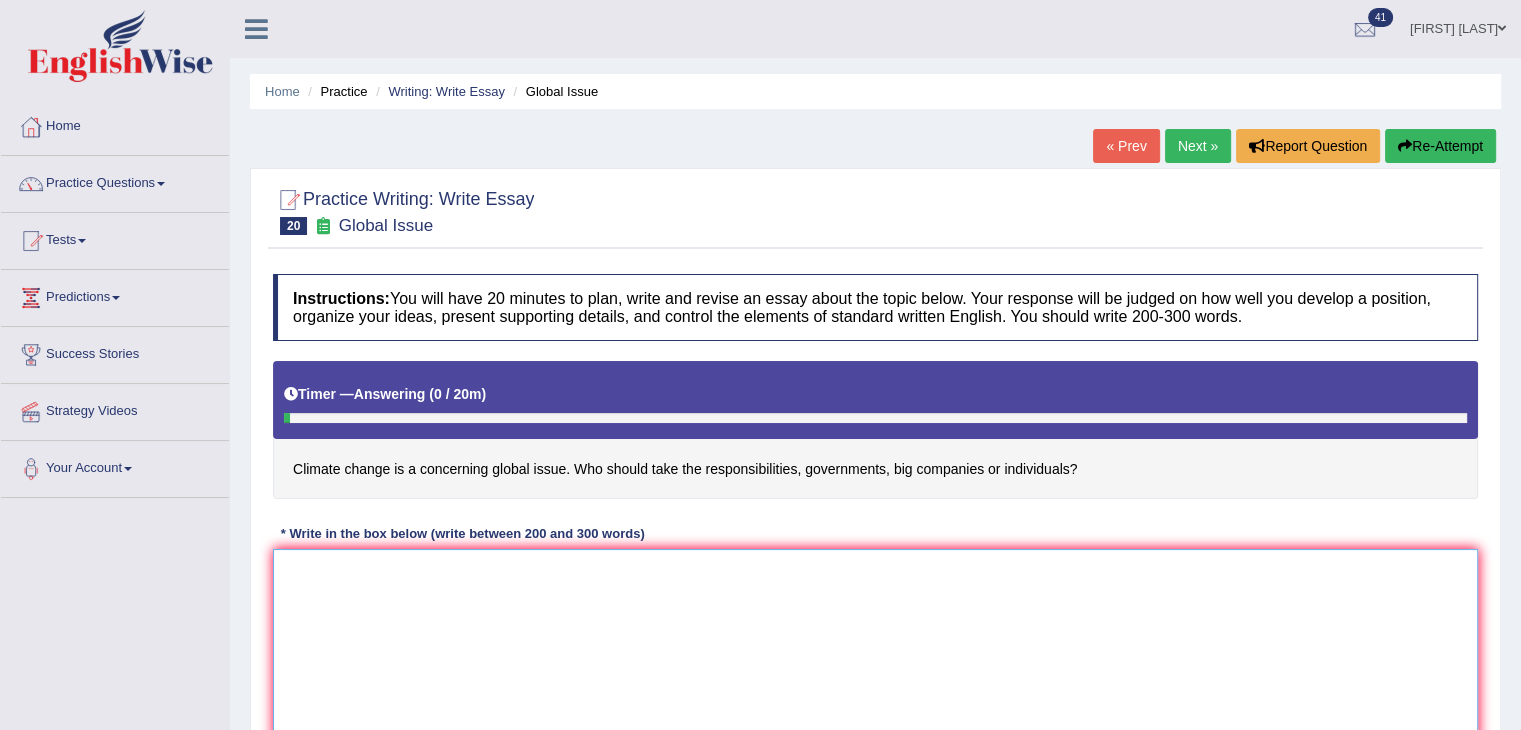 click at bounding box center (875, 646) 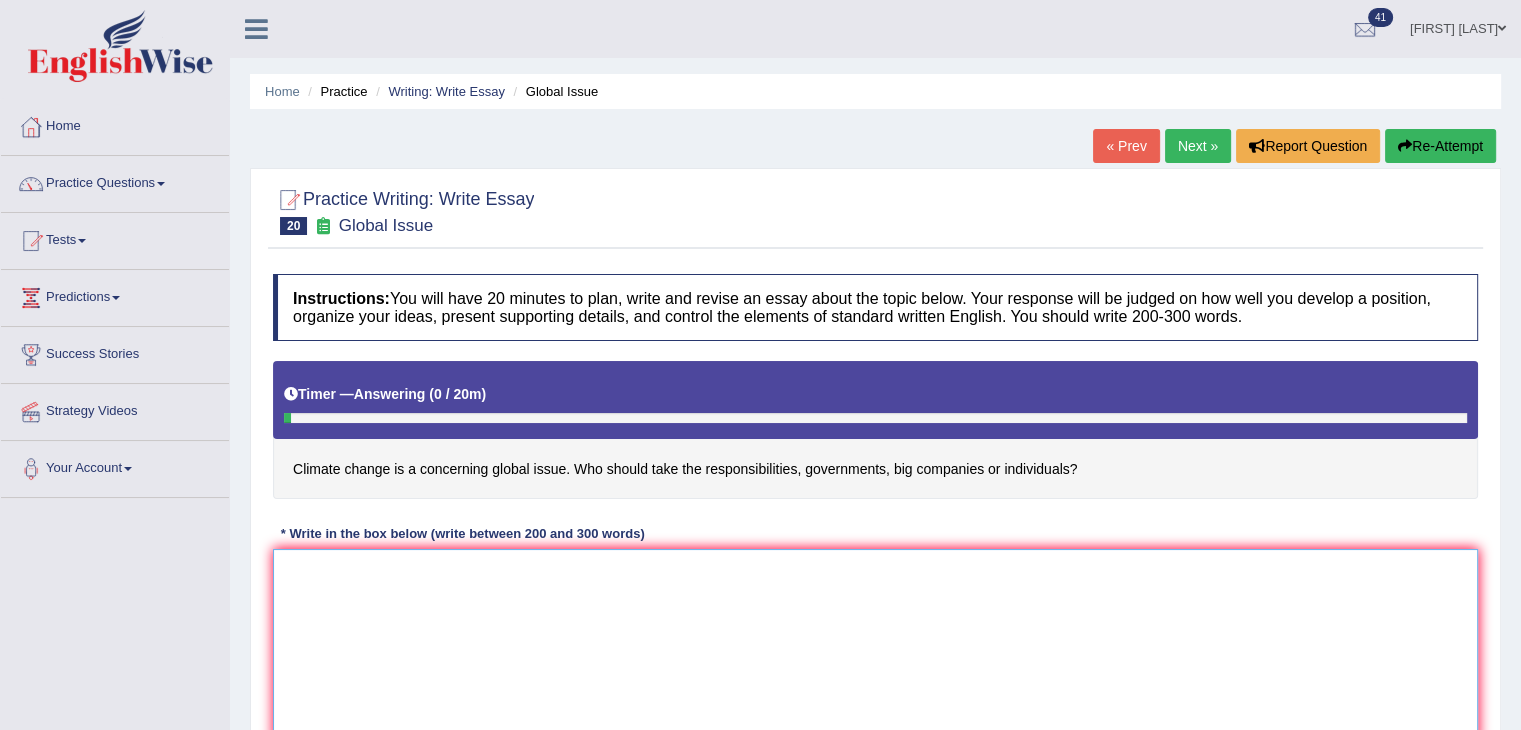 click at bounding box center [875, 646] 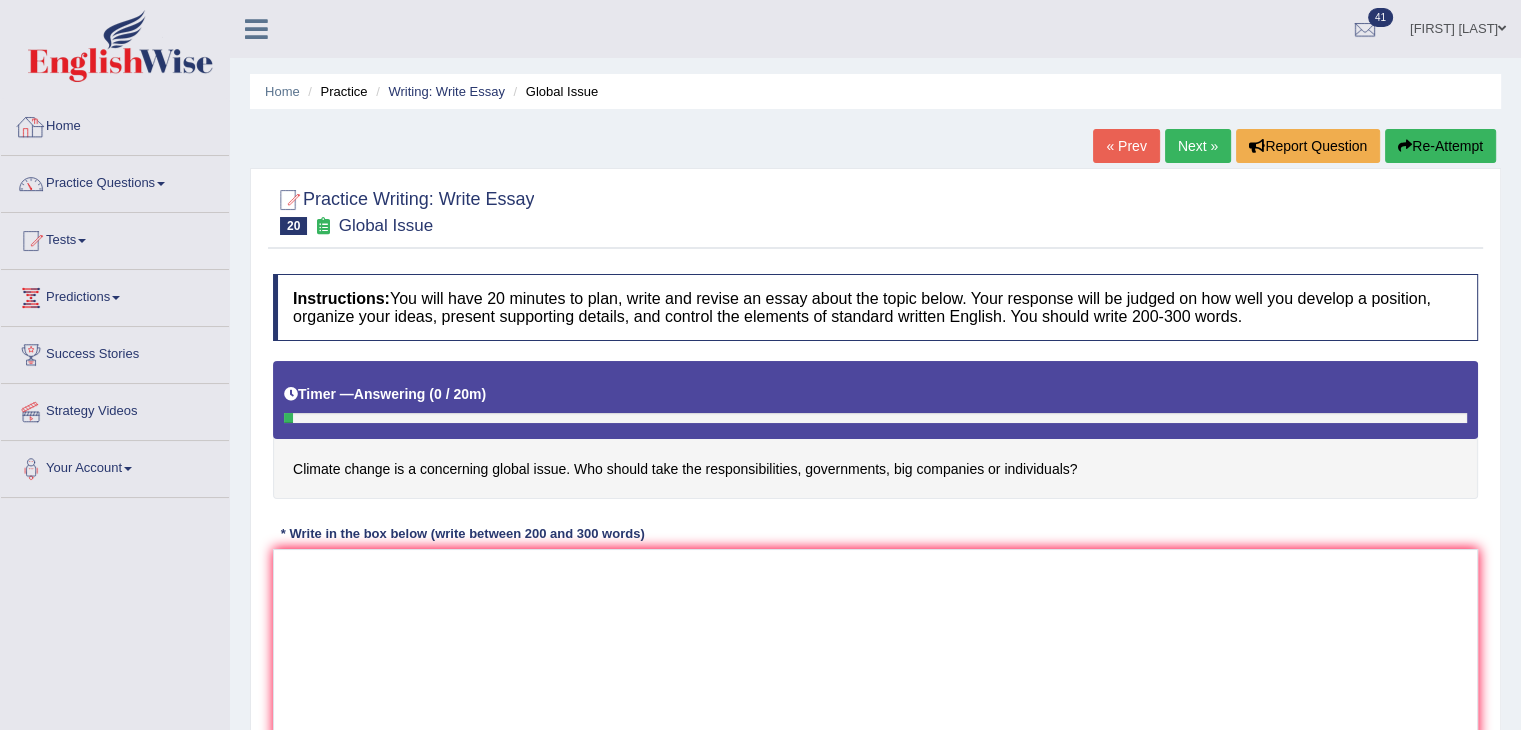 click on "Home" at bounding box center [115, 124] 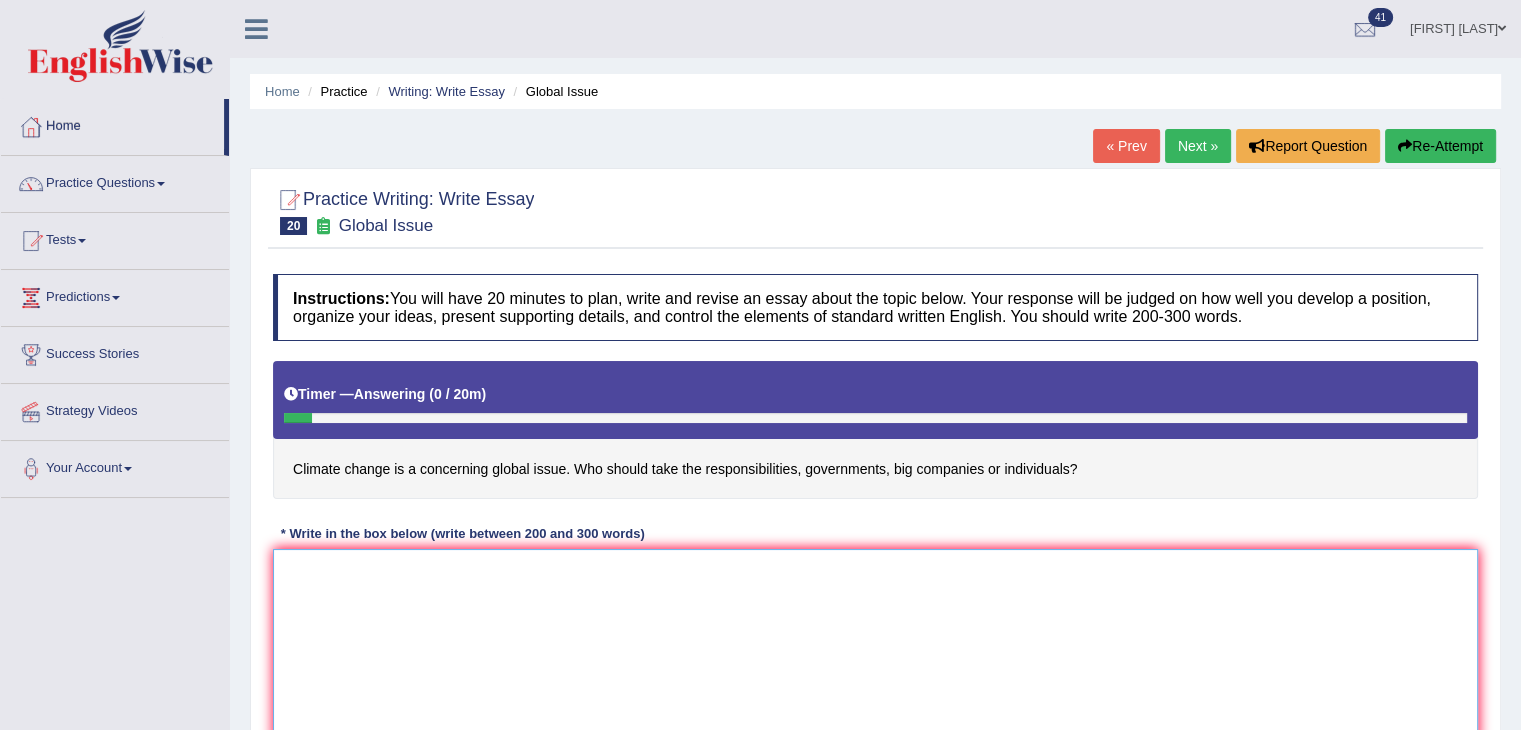 click at bounding box center (875, 646) 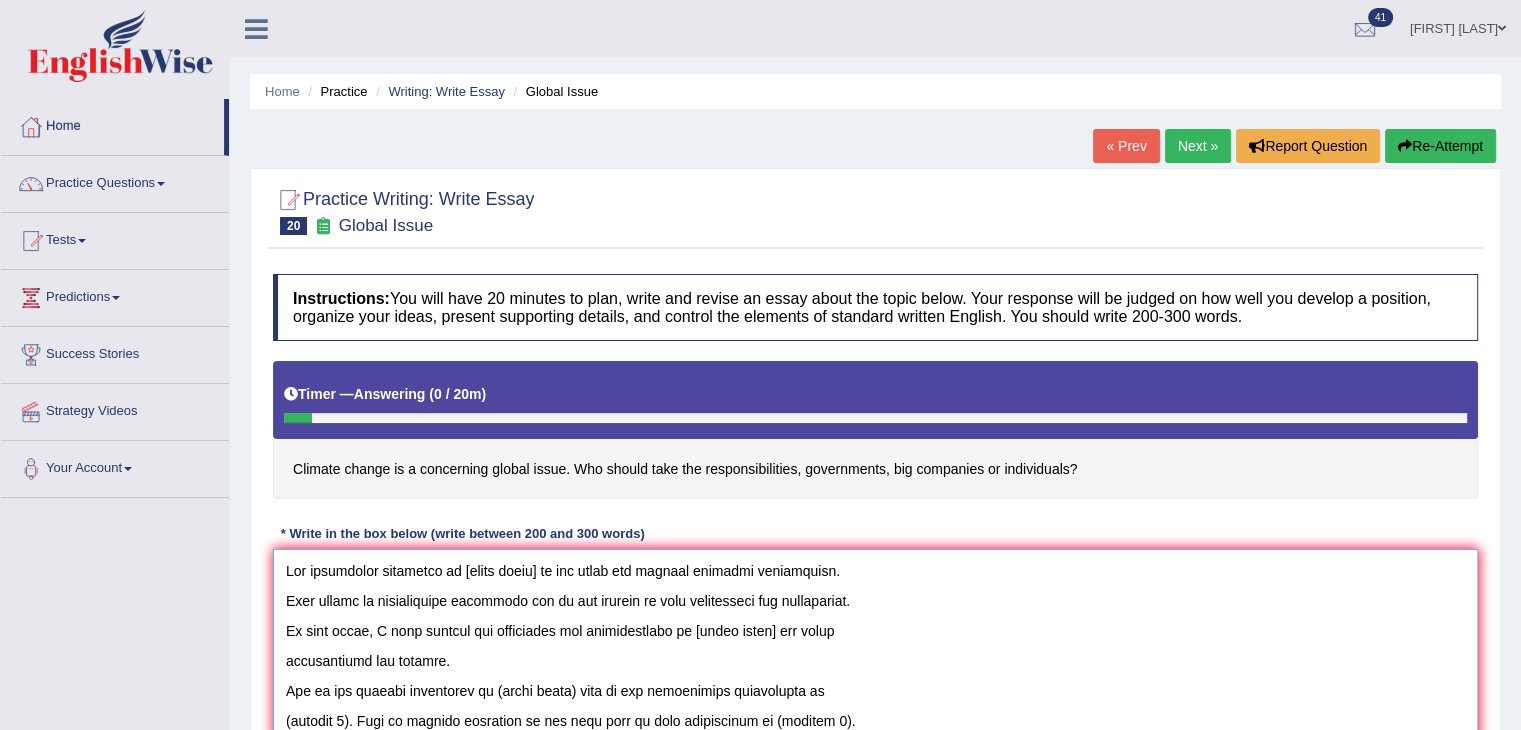 scroll, scrollTop: 436, scrollLeft: 0, axis: vertical 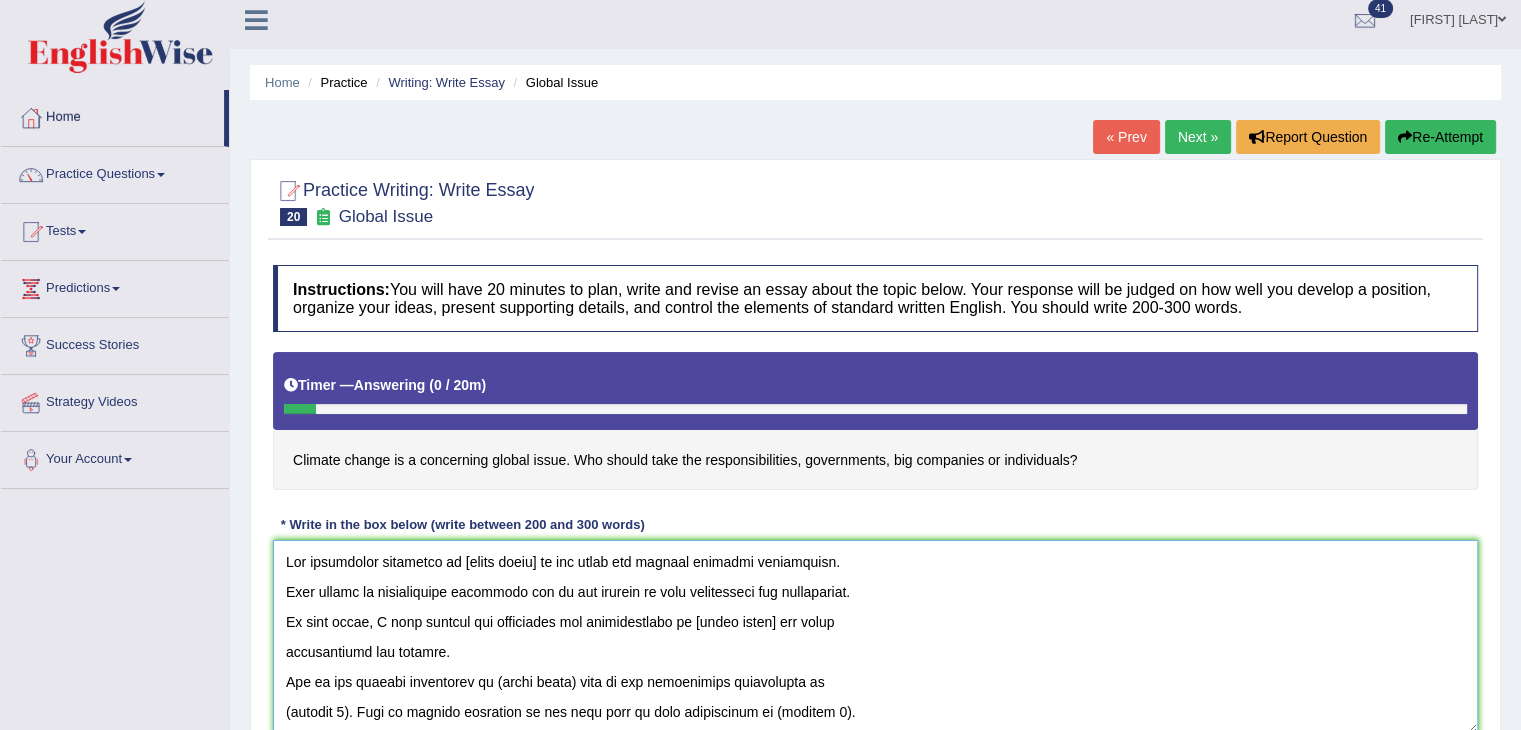drag, startPoint x: 541, startPoint y: 558, endPoint x: 481, endPoint y: 552, distance: 60.299255 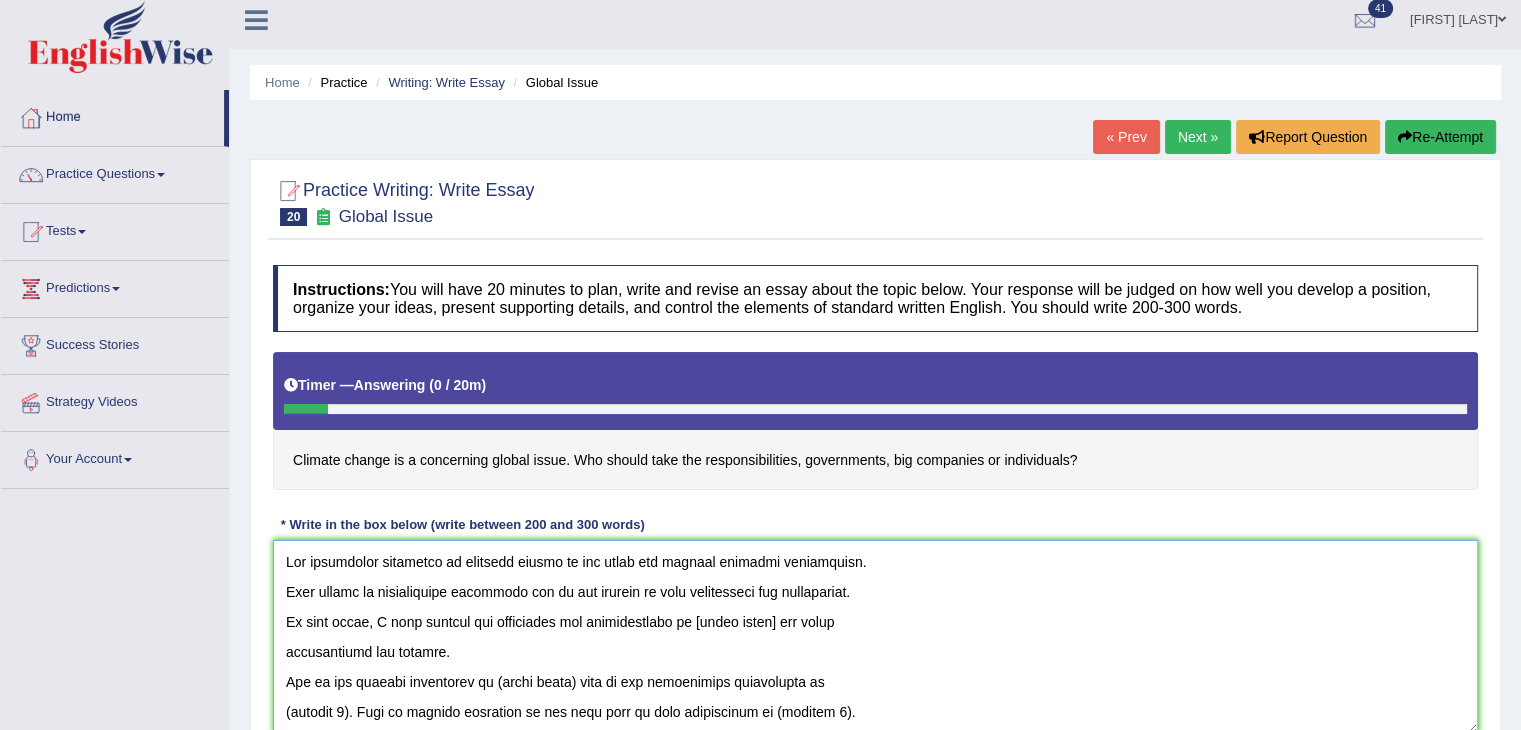 click at bounding box center (875, 637) 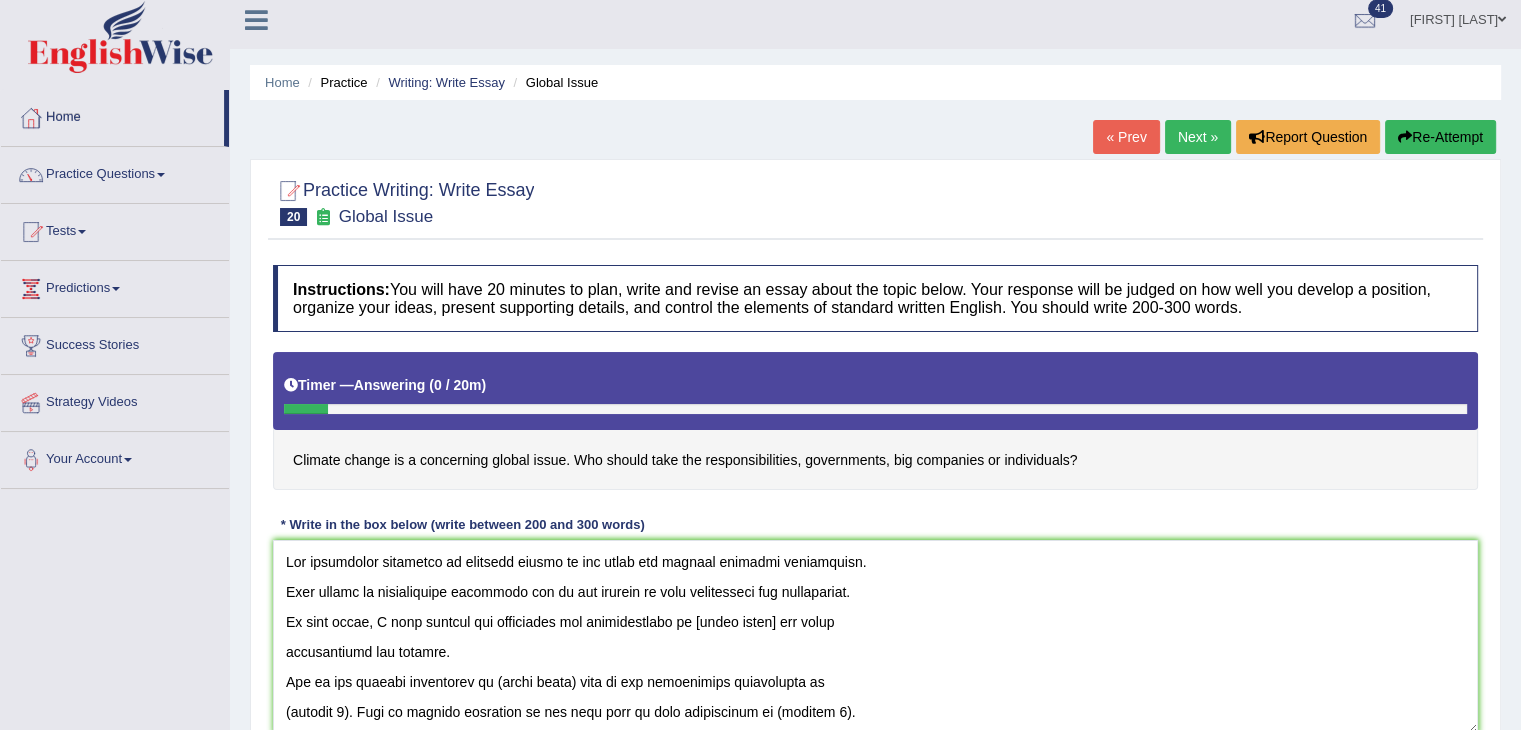 click on "Instructions:  You will have 20 minutes to plan, write and revise an essay about the topic below. Your response will be judged on how well you develop a position, organize your ideas, present supporting details, and control the elements of standard written English. You should write 200-300 words.
Timer —  Answering   ( 0 / 20m ) Skip Climate change is a concerning global issue. Who should take the responsibilities, governments, big companies or individuals? * Write in the box below (write between 200 and 300 words) 248 words Written Keywords: A.I. Engine Result: Processing..." at bounding box center (875, 507) 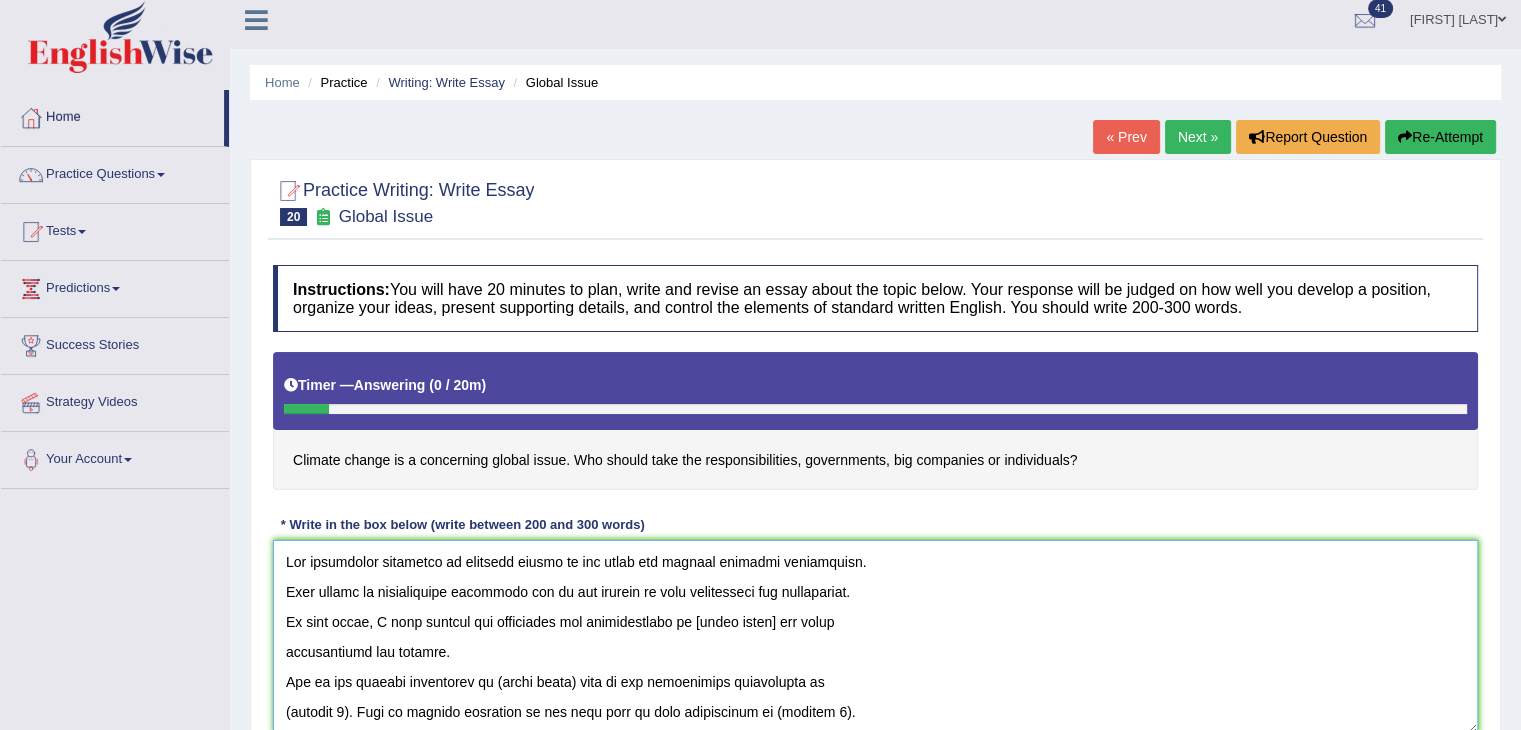 click at bounding box center (875, 637) 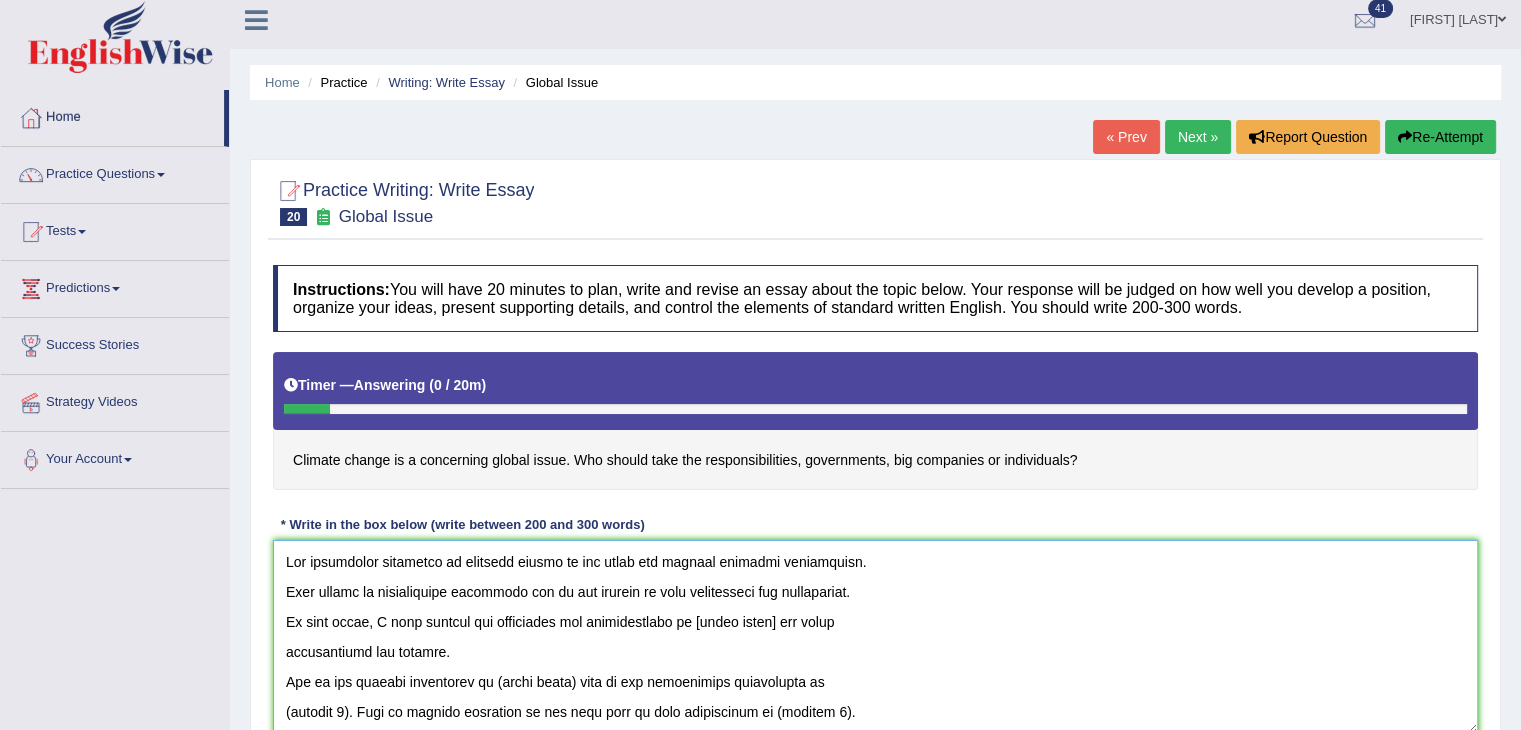 click at bounding box center [875, 637] 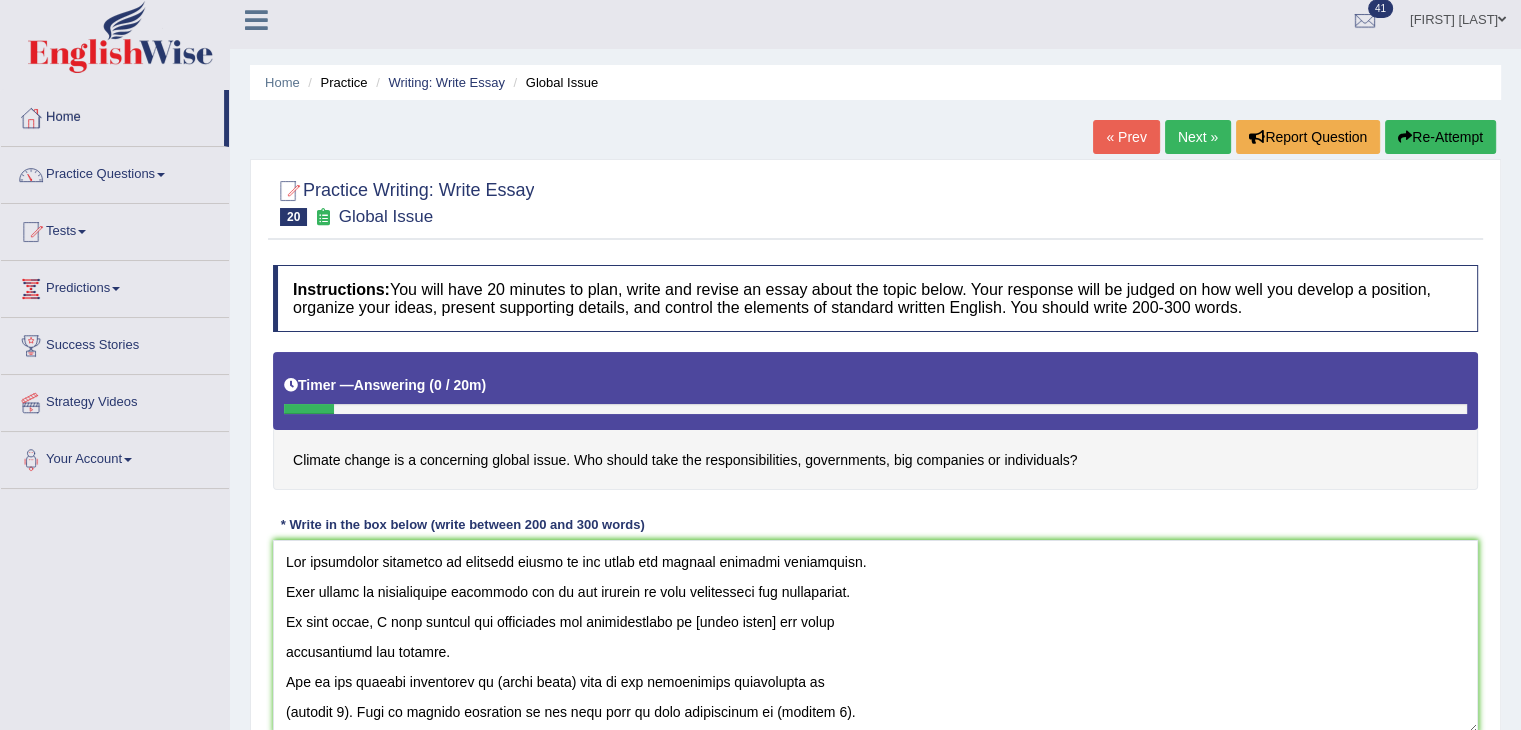 click on "Instructions:  You will have 20 minutes to plan, write and revise an essay about the topic below. Your response will be judged on how well you develop a position, organize your ideas, present supporting details, and control the elements of standard written English. You should write 200-300 words.
Timer —  Answering   ( 0 / 20m ) Skip Climate change is a concerning global issue. Who should take the responsibilities, governments, big companies or individuals? * Write in the box below (write between 200 and 300 words) 248 words Written Keywords: A.I. Engine Result: Processing..." at bounding box center [875, 507] 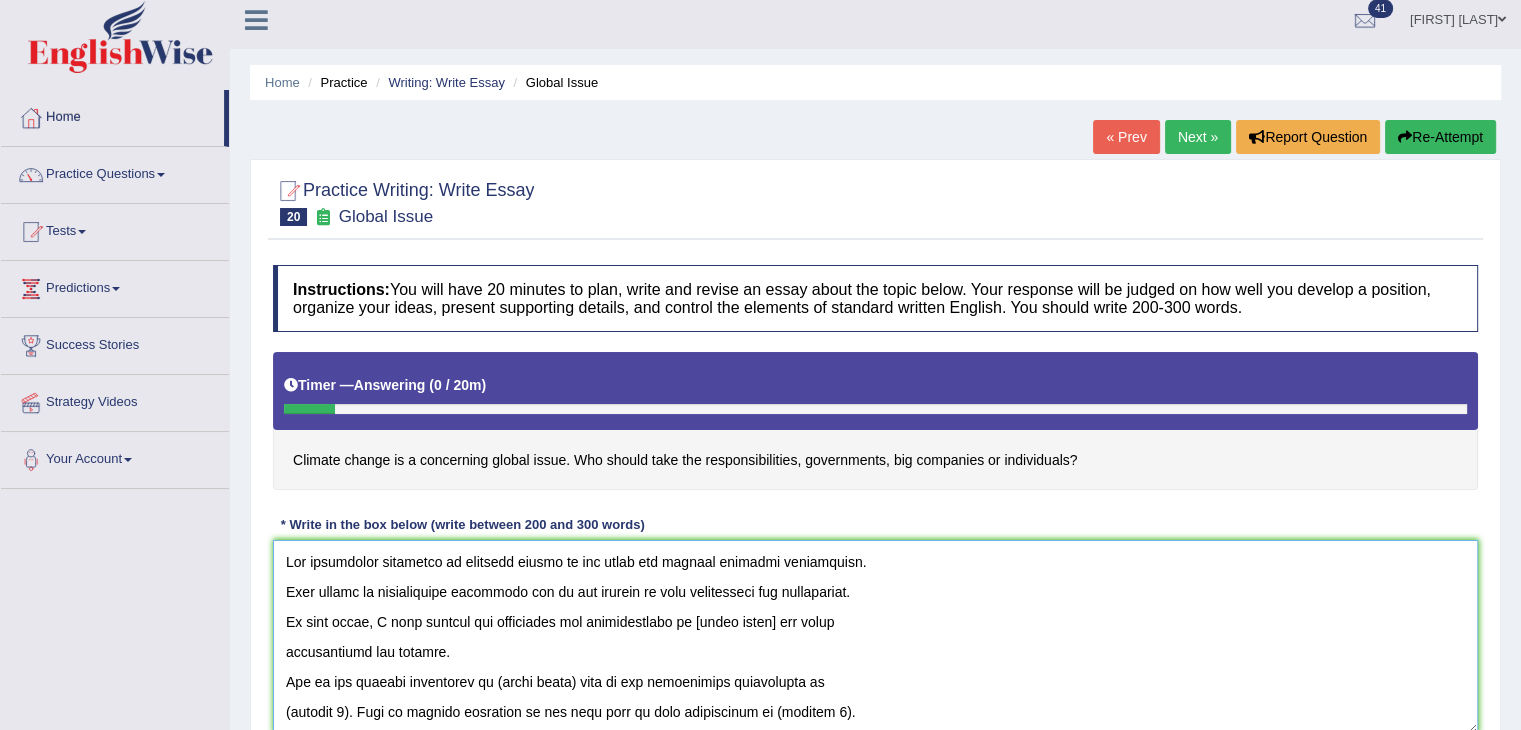 drag, startPoint x: 888, startPoint y: 601, endPoint x: 875, endPoint y: 599, distance: 13.152946 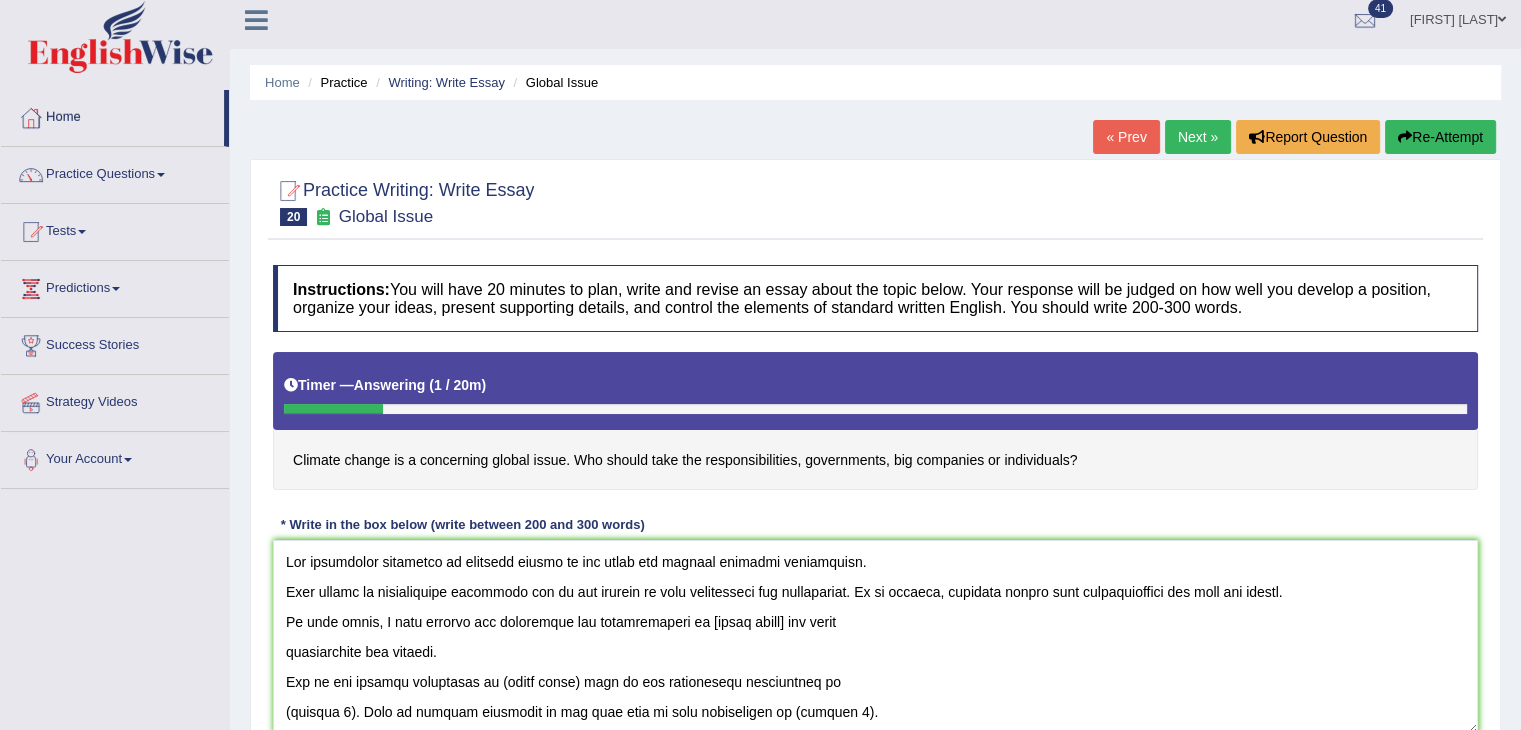 drag, startPoint x: 980, startPoint y: 523, endPoint x: 1244, endPoint y: 518, distance: 264.04733 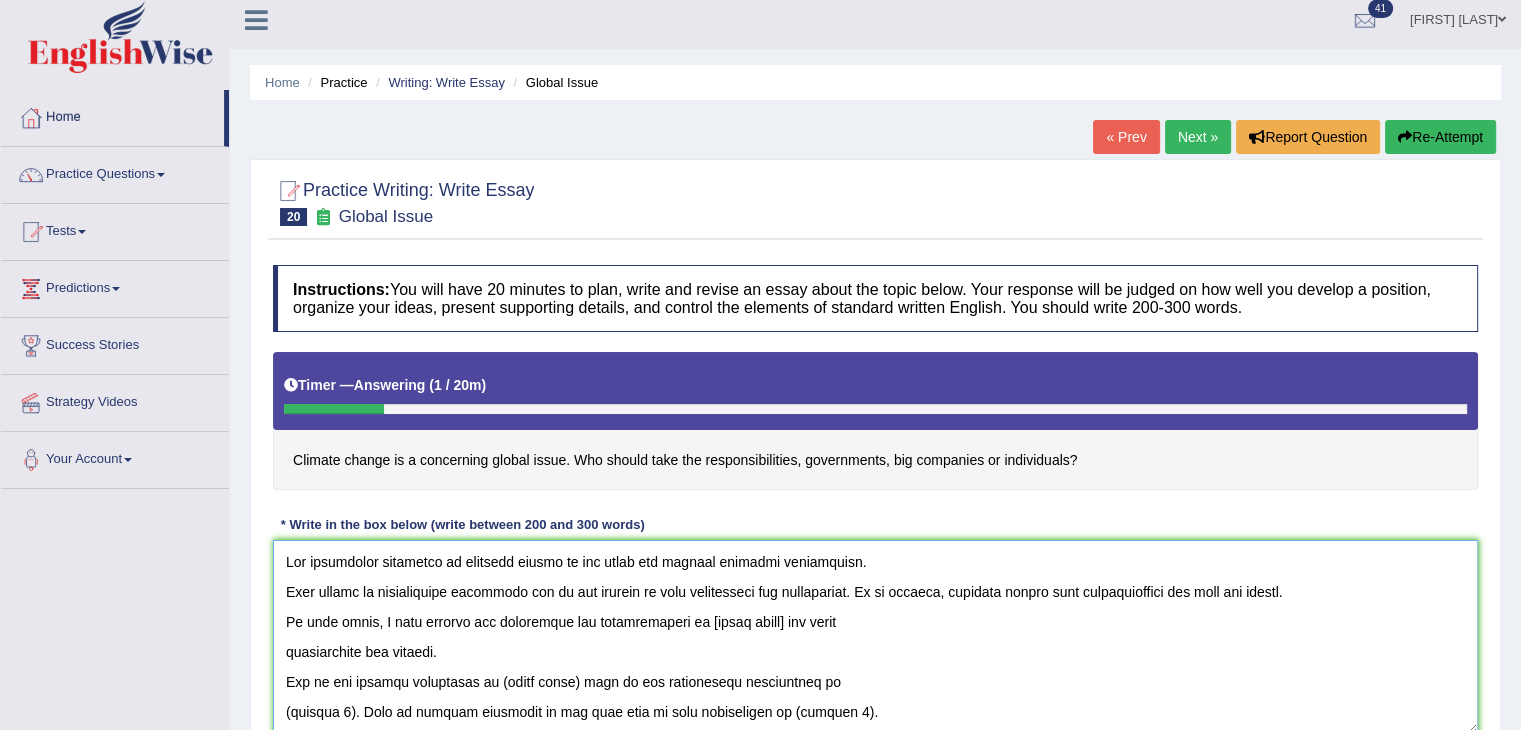 click at bounding box center [875, 637] 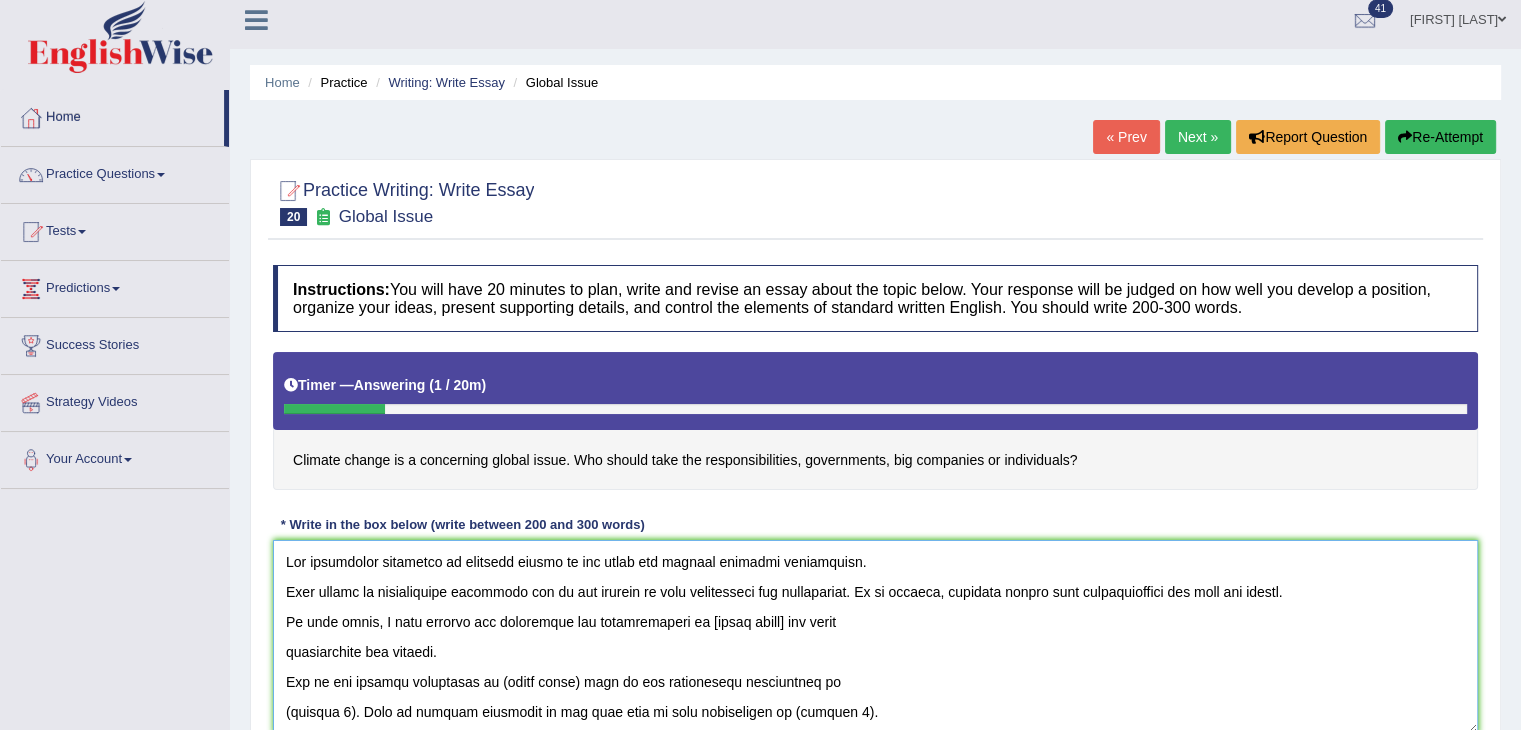 click at bounding box center (875, 637) 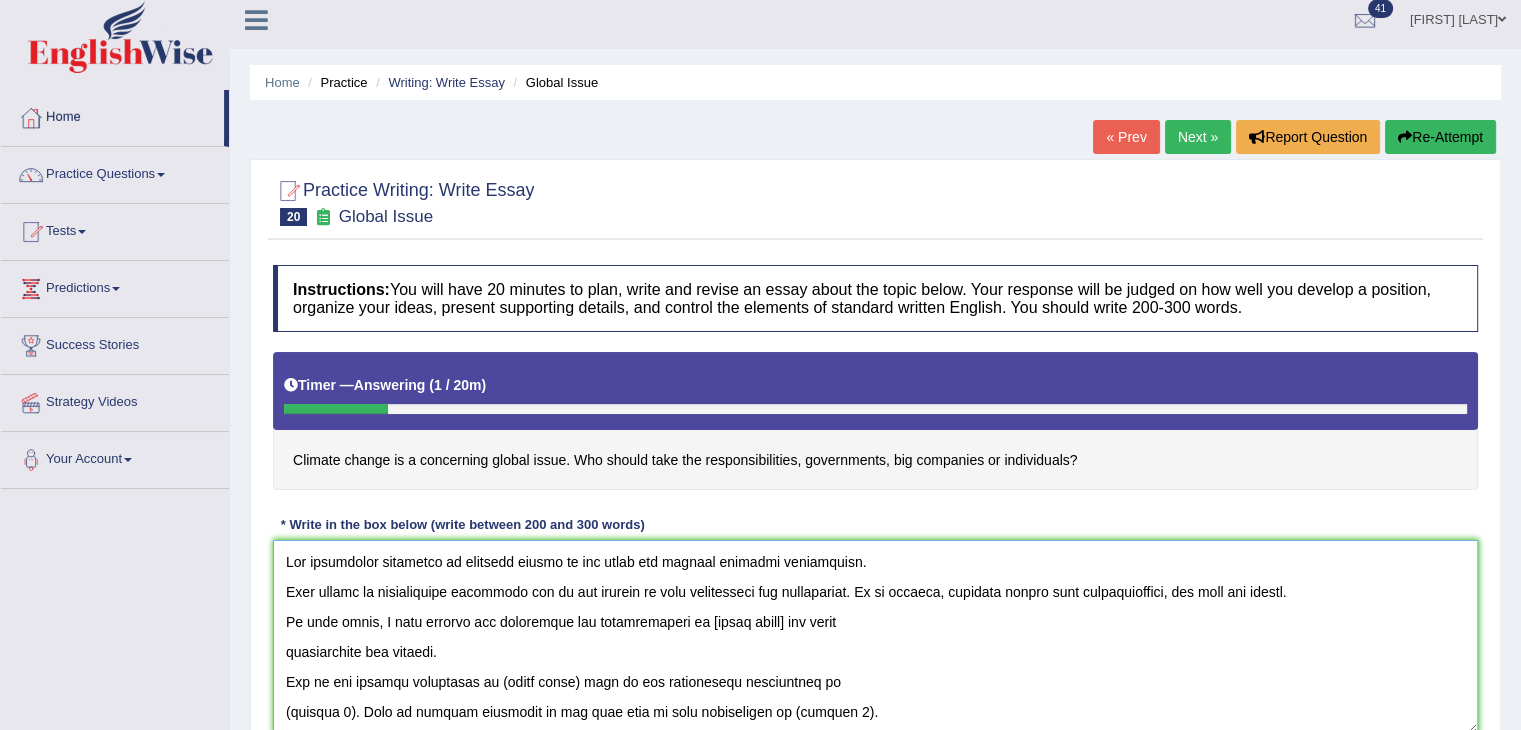 click at bounding box center (875, 637) 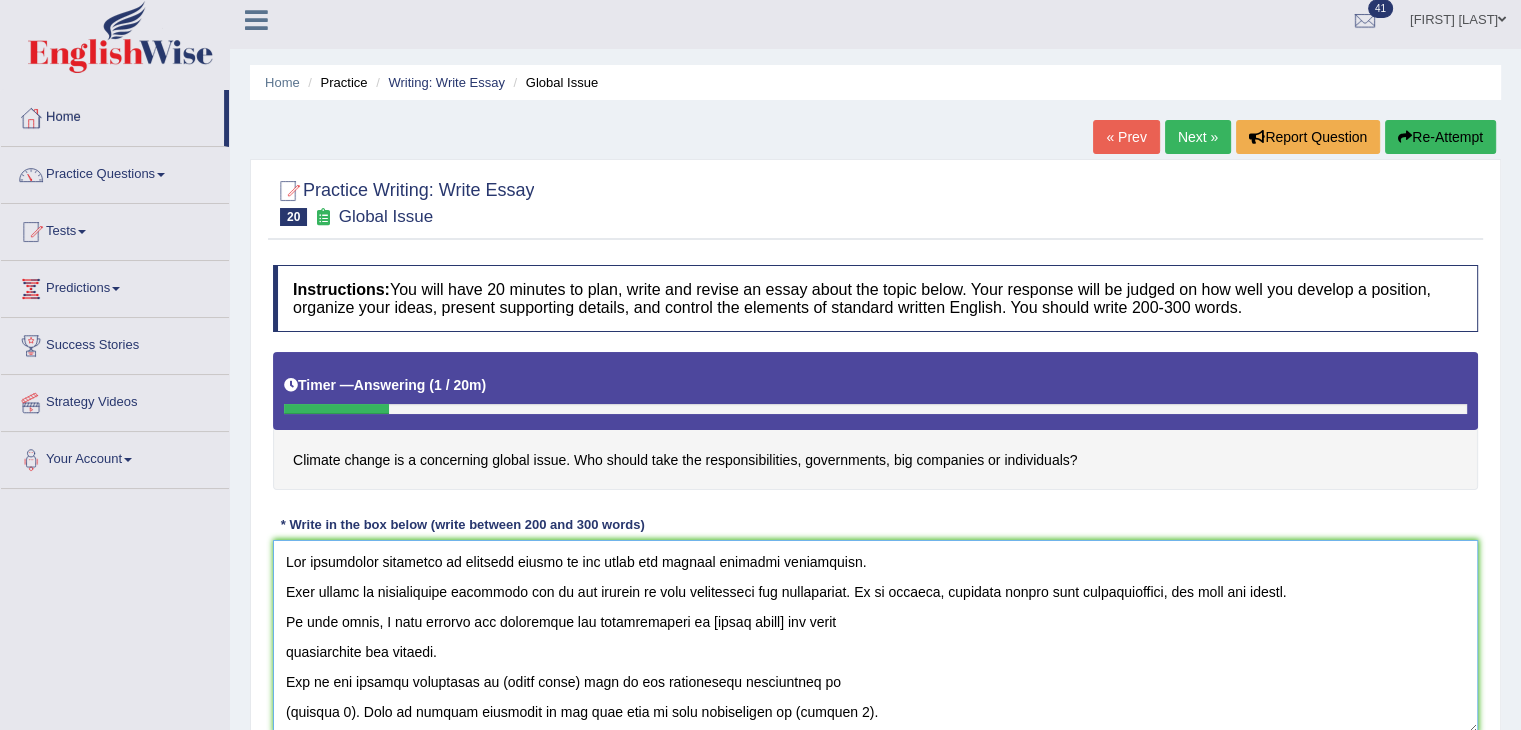 click at bounding box center (875, 637) 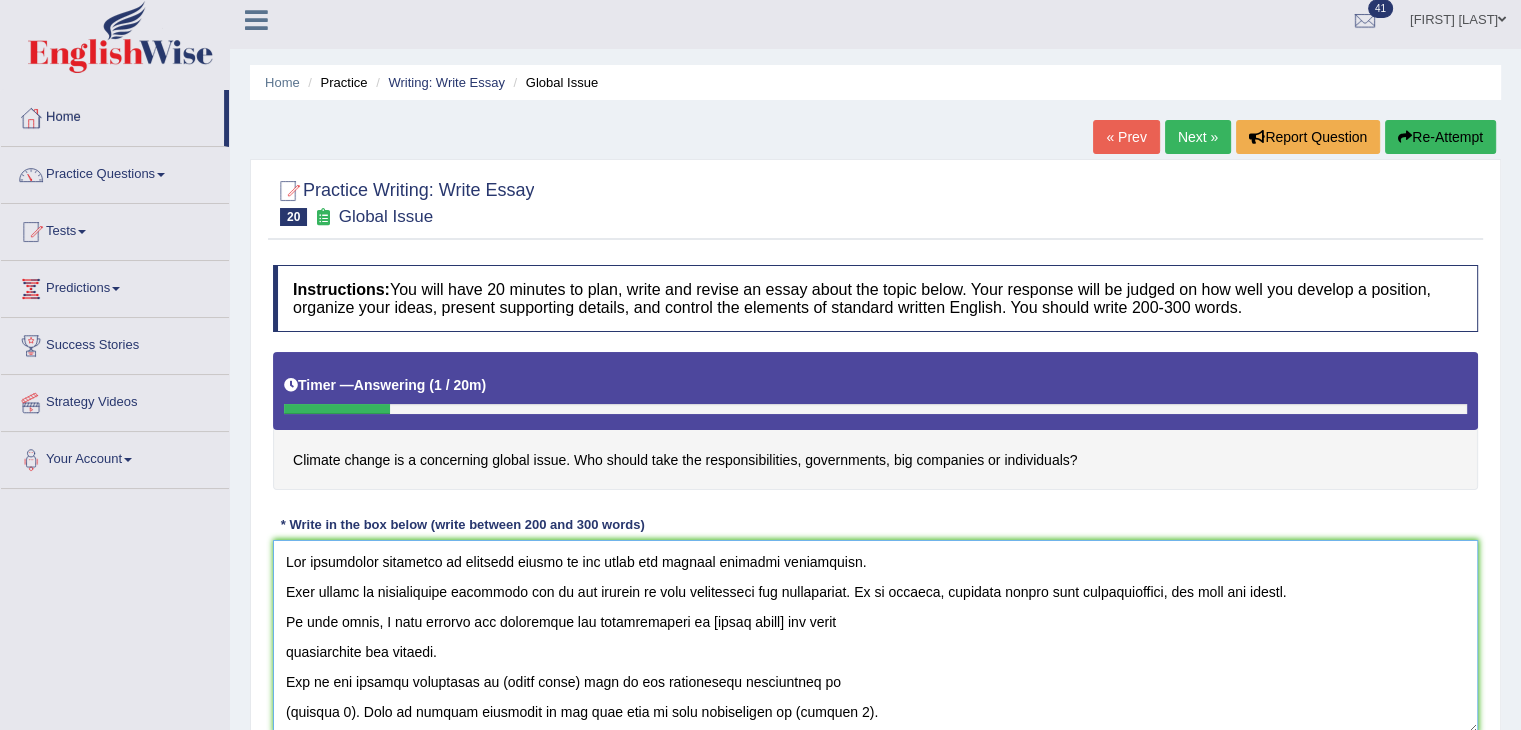 click at bounding box center [875, 637] 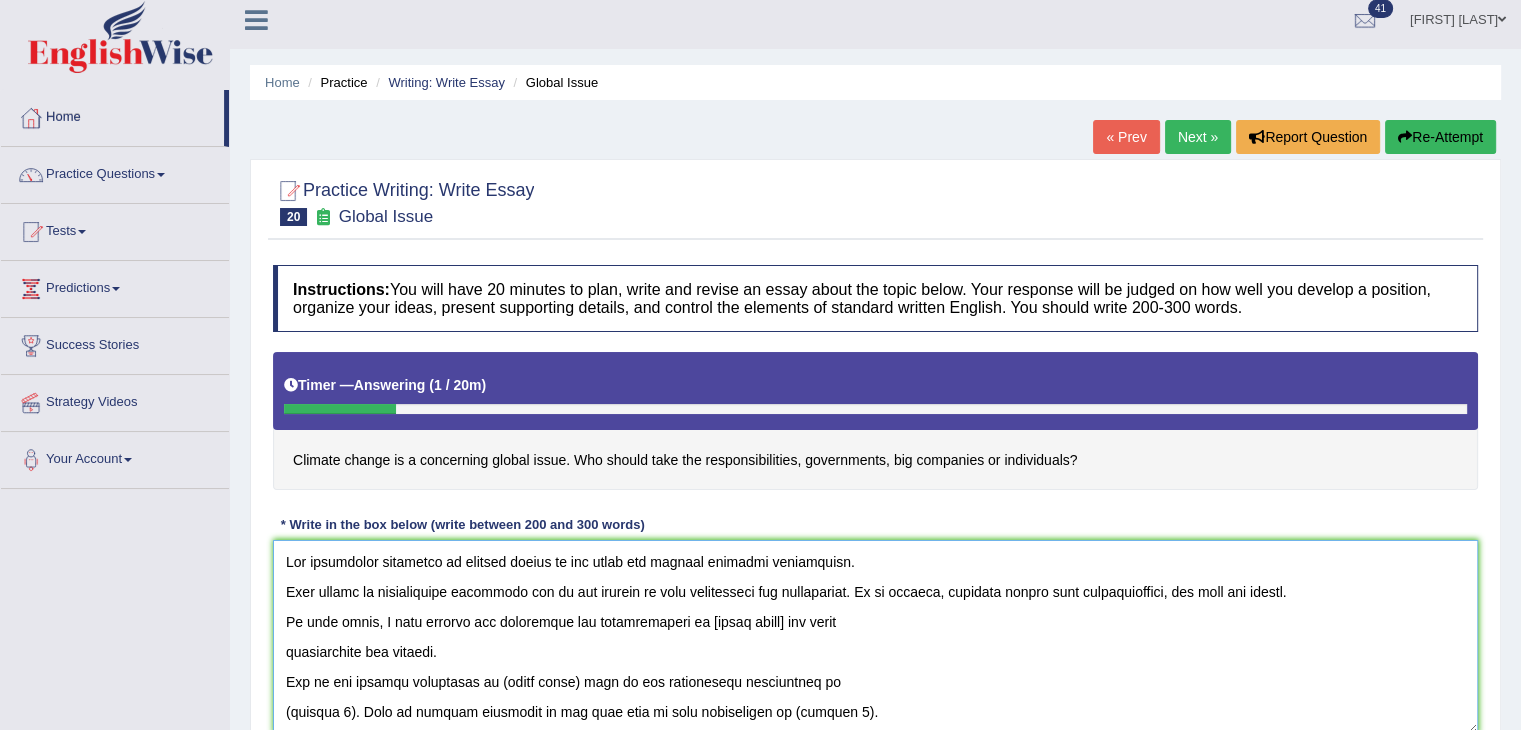 click at bounding box center (875, 637) 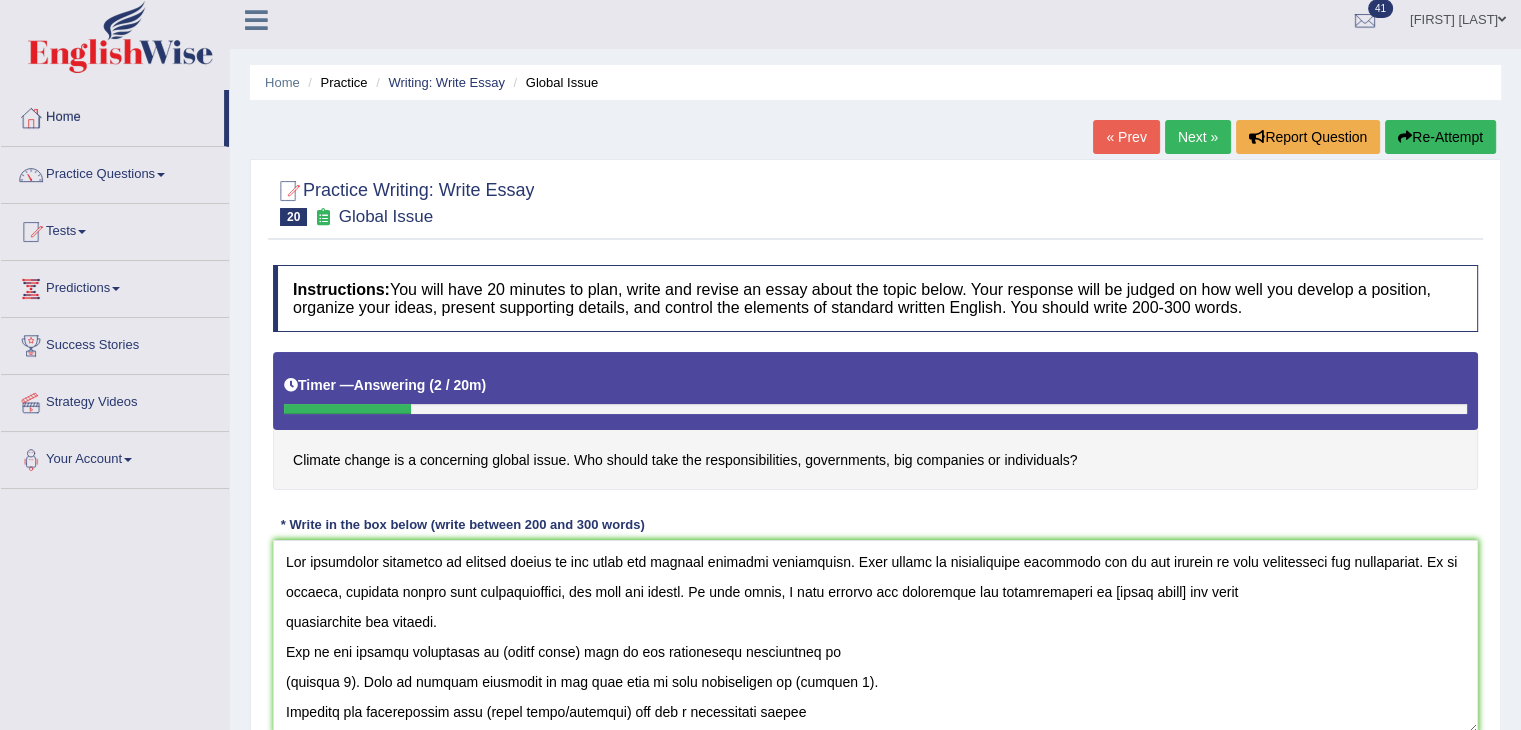 click on "Climate change is a concerning global issue. Who should take the responsibilities, governments, big companies or individuals?" at bounding box center [875, 421] 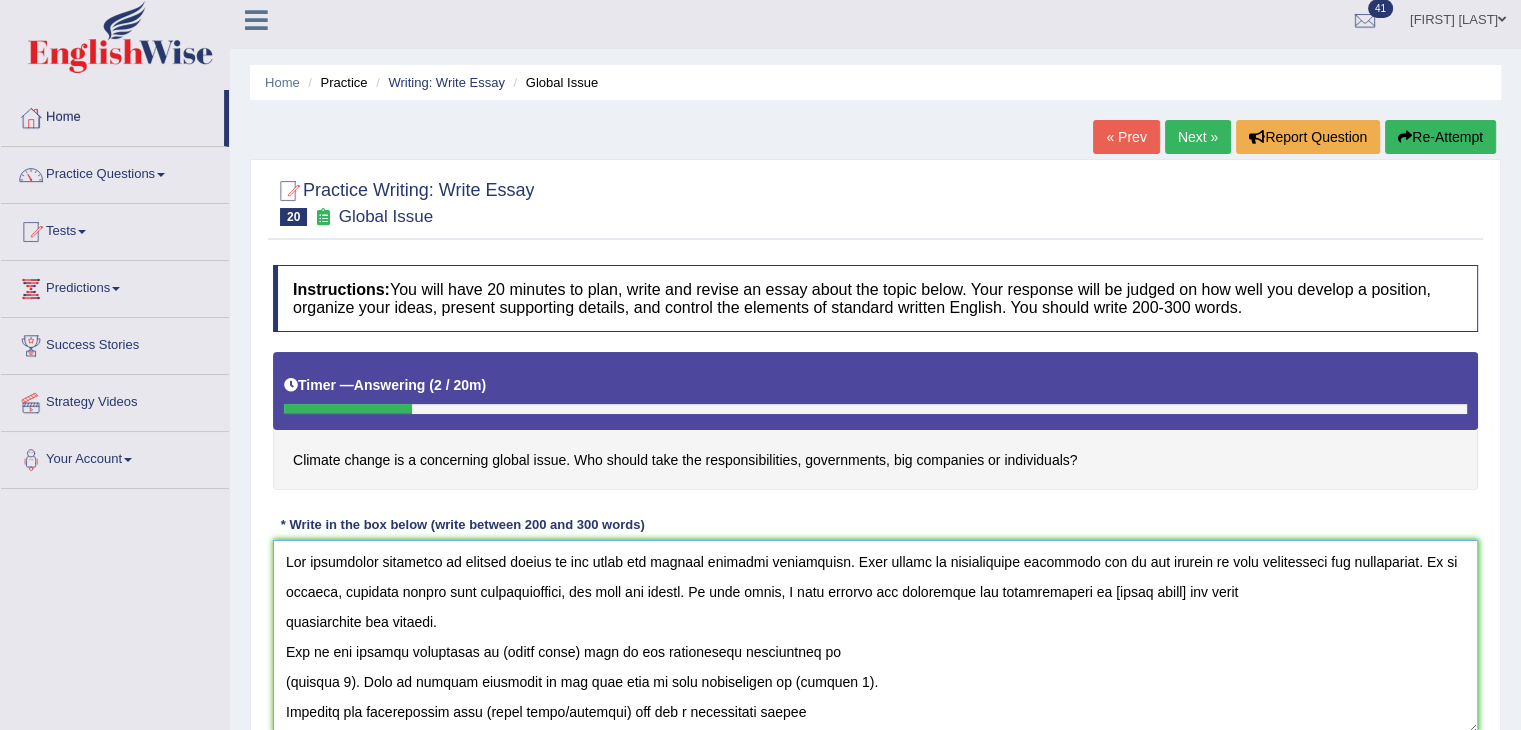 click at bounding box center (875, 637) 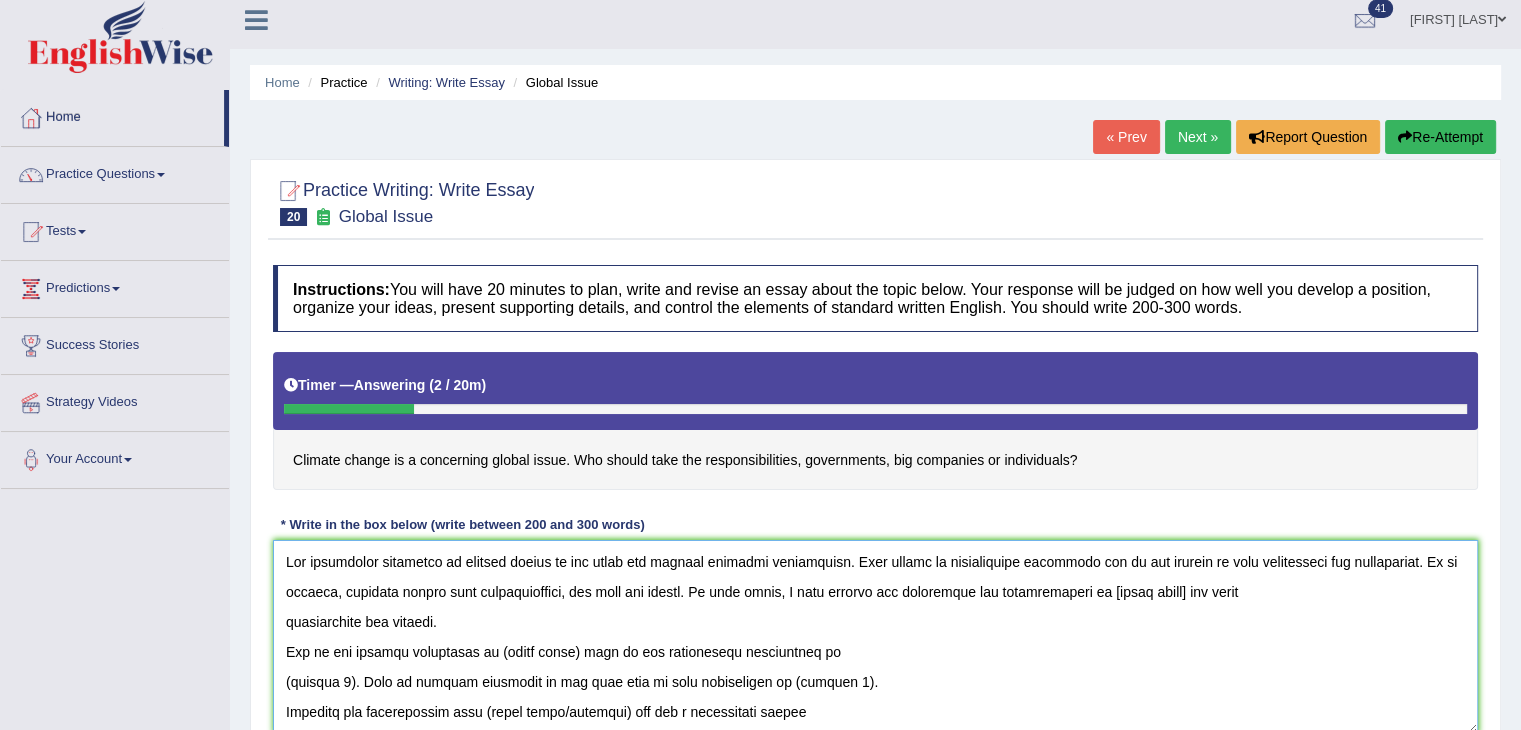 drag, startPoint x: 1170, startPoint y: 594, endPoint x: 1092, endPoint y: 594, distance: 78 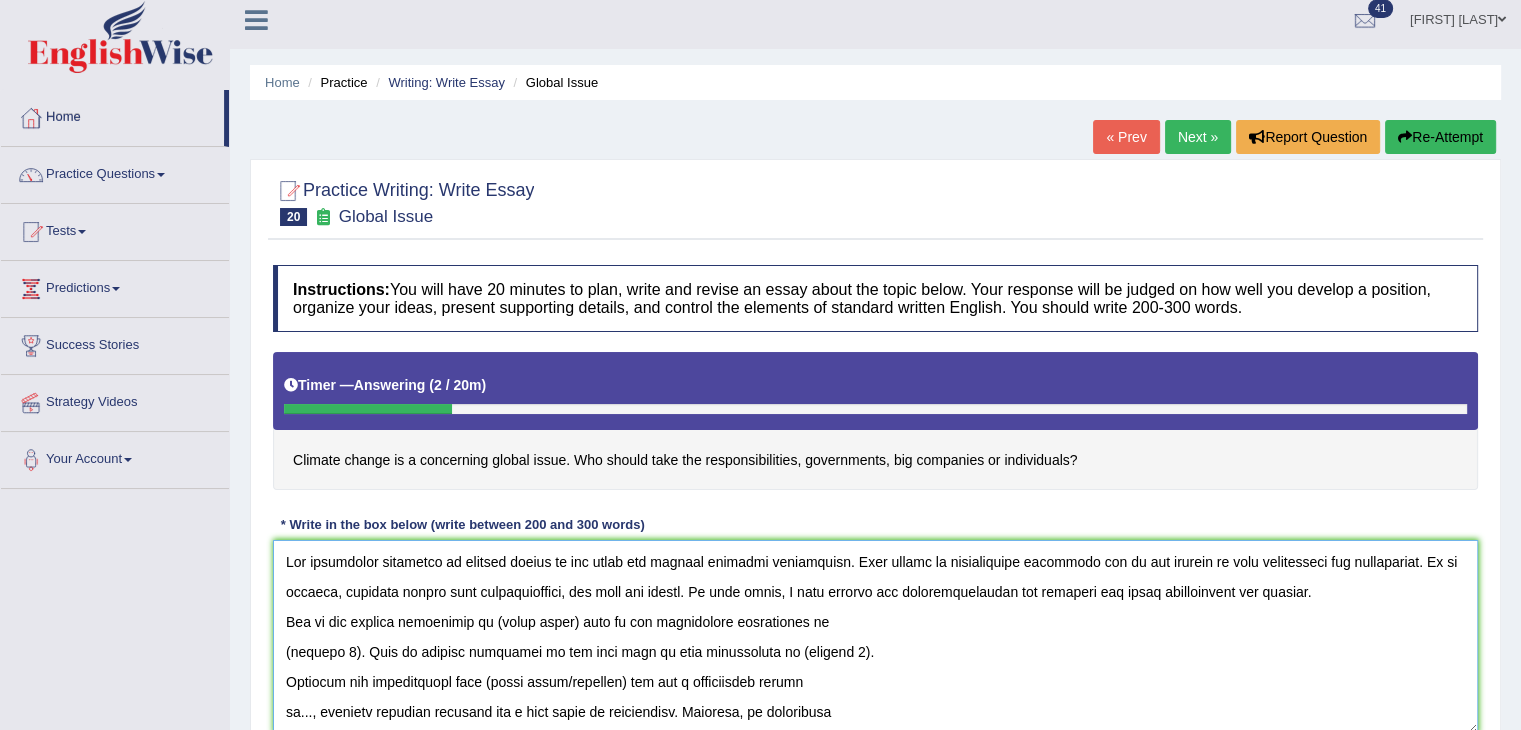 click at bounding box center [875, 637] 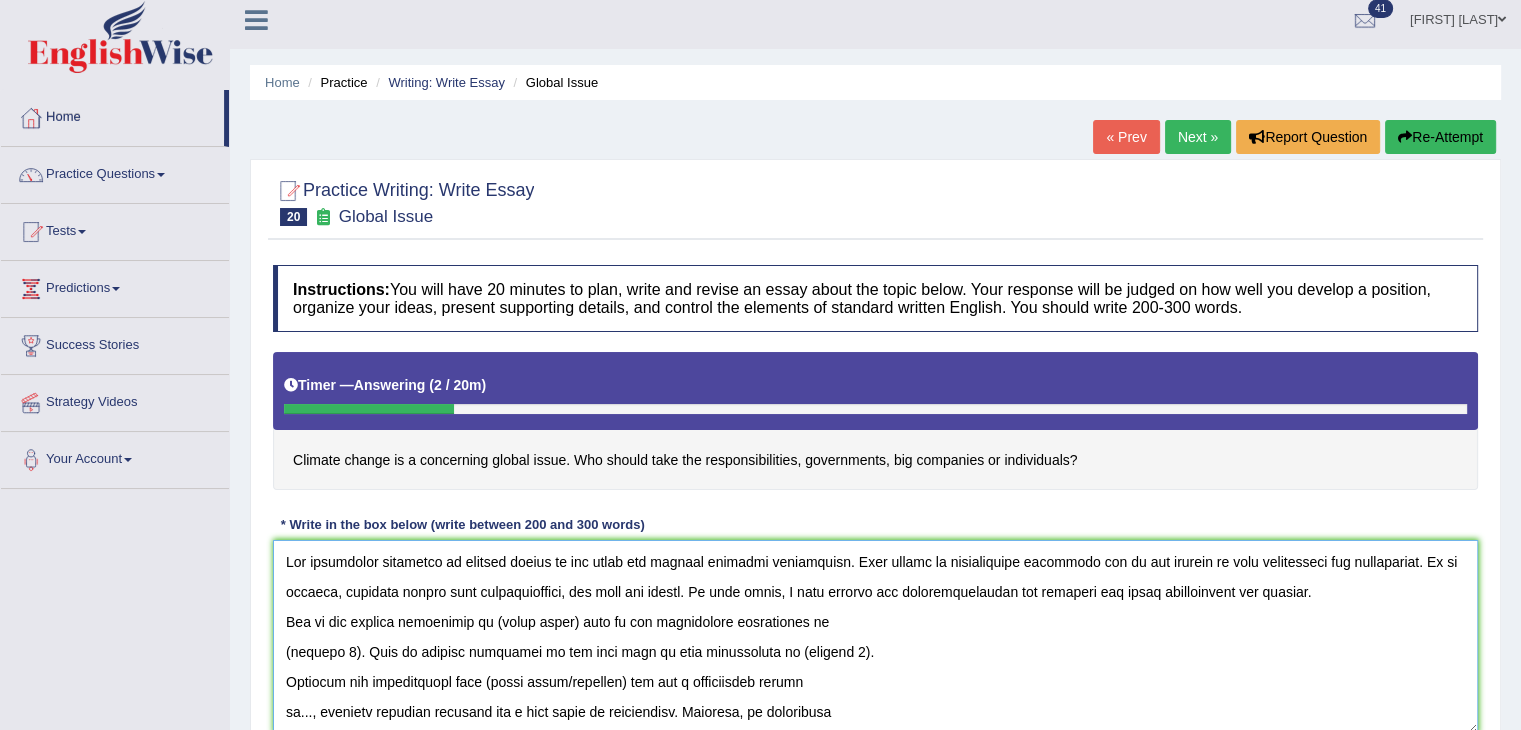 click at bounding box center (875, 637) 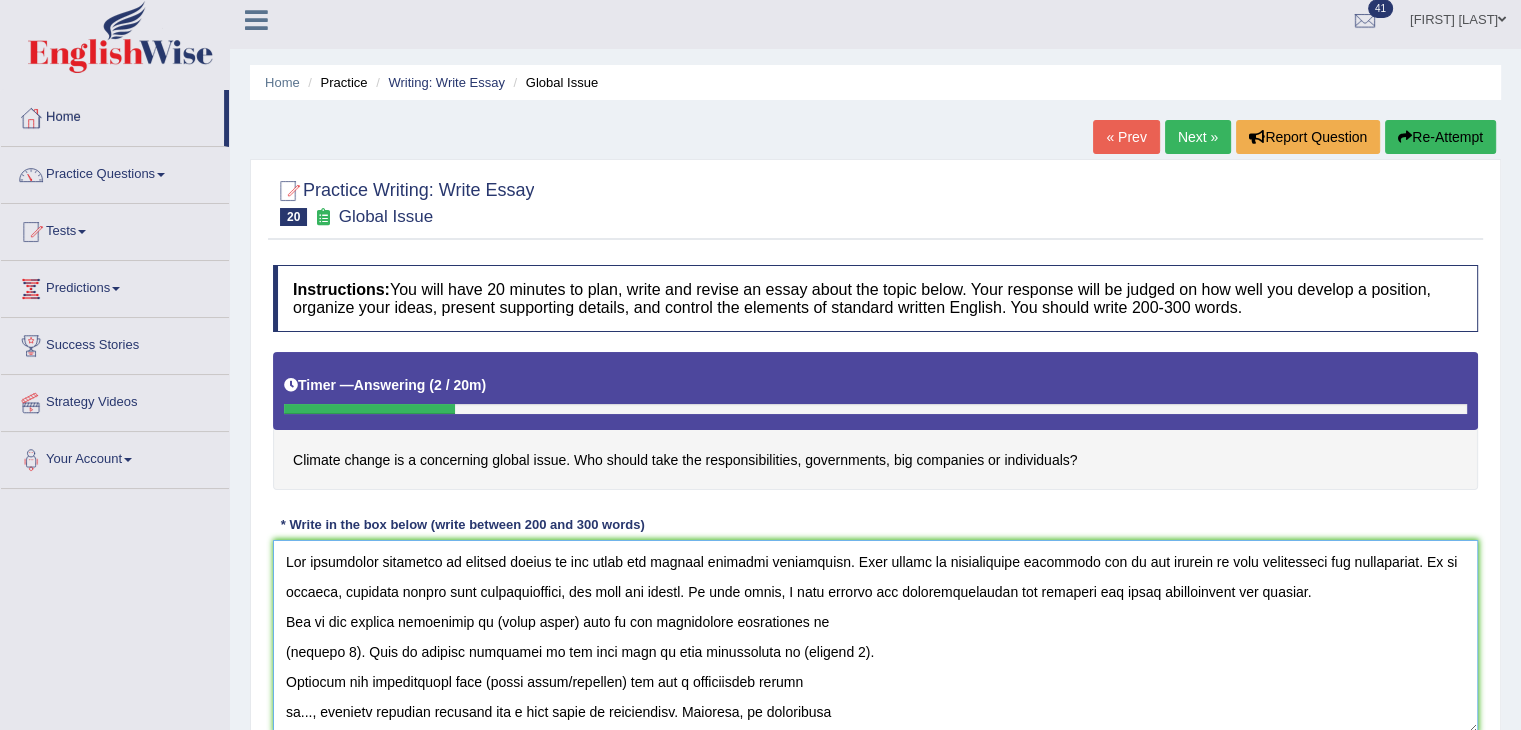 click at bounding box center (875, 637) 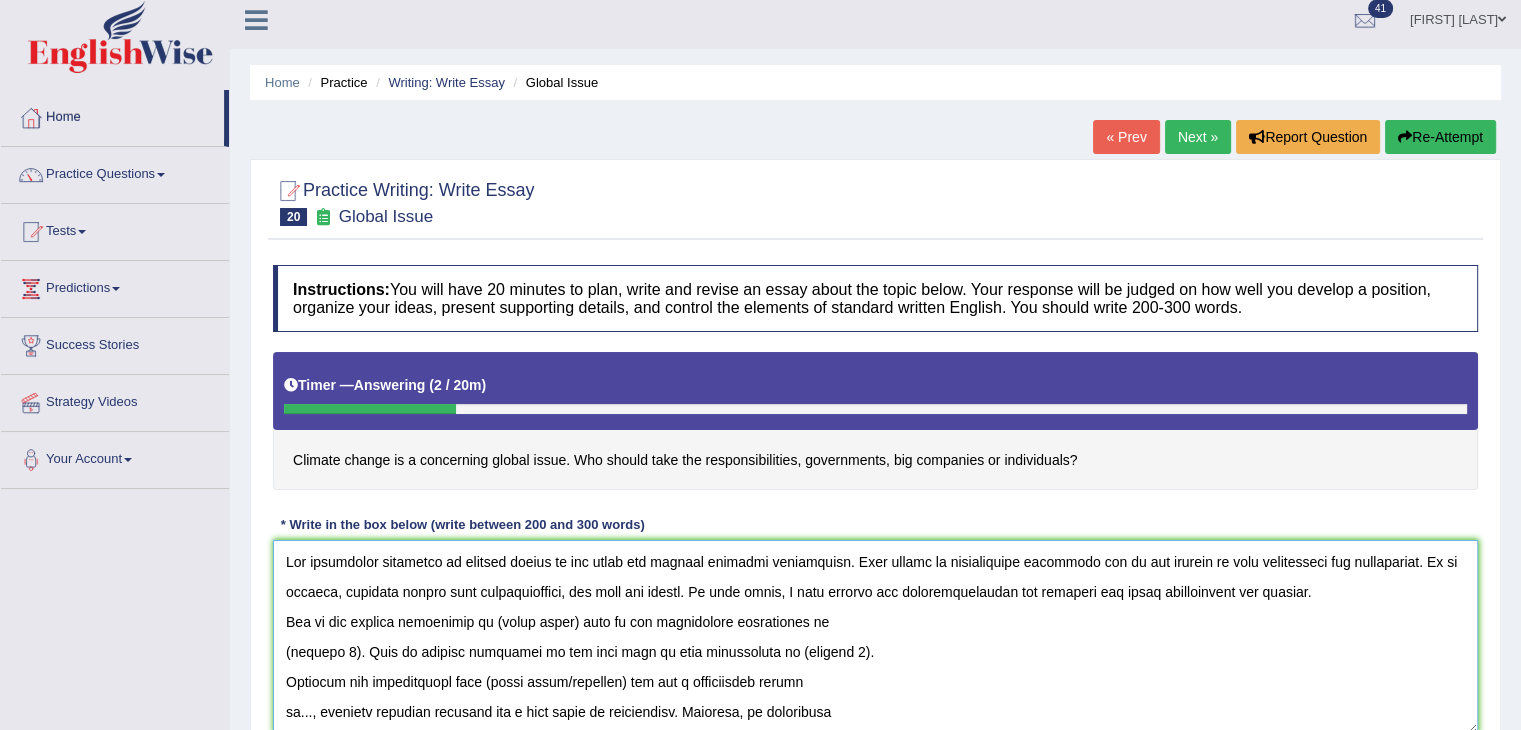 click at bounding box center (875, 637) 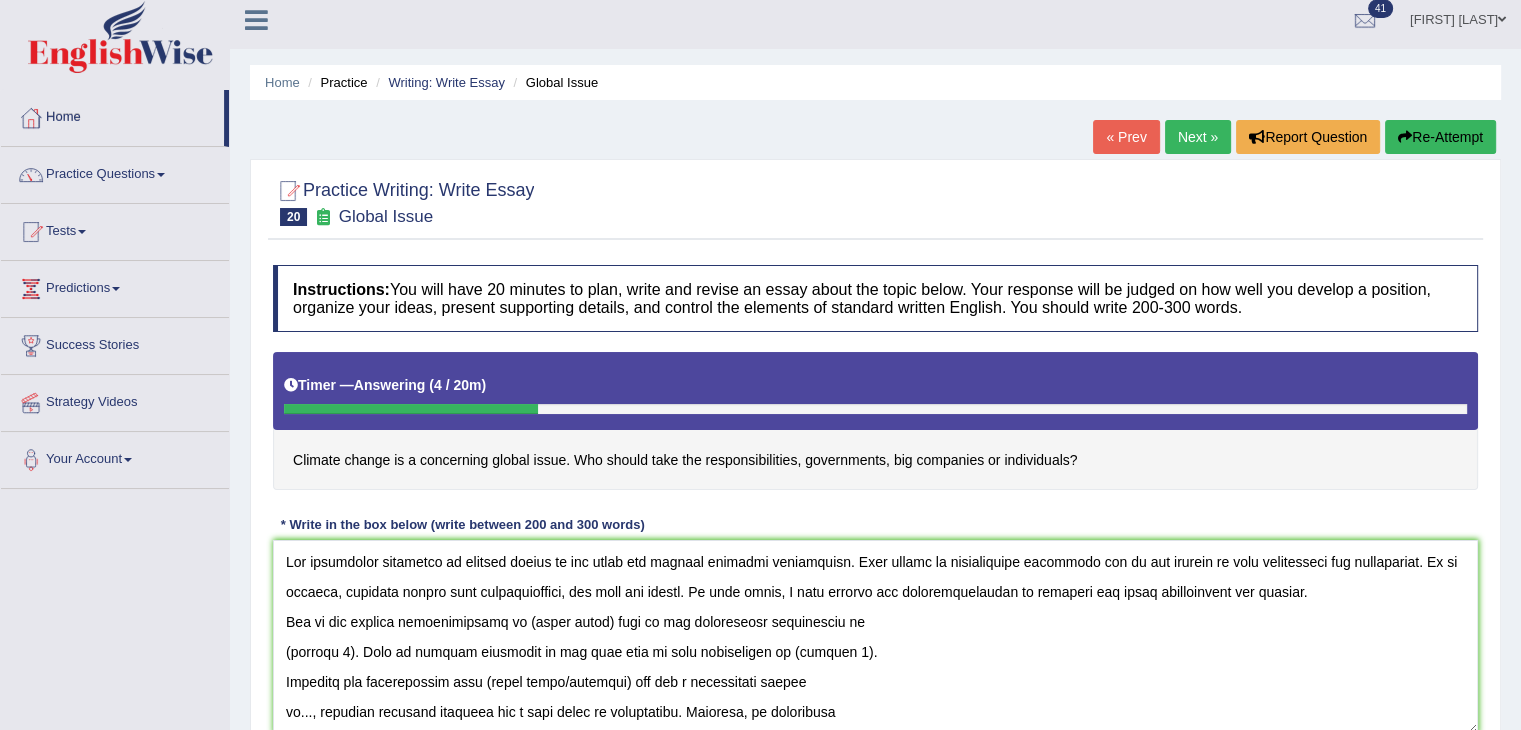click on "Instructions:  You will have 20 minutes to plan, write and revise an essay about the topic below. Your response will be judged on how well you develop a position, organize your ideas, present supporting details, and control the elements of standard written English. You should write 200-300 words.
Timer —  Answering   ( 4 / 20m ) Skip Climate change is a concerning global issue. Who should take the responsibilities, governments, big companies or individuals? * Write in the box below (write between 200 and 300 words) 256 words Written Keywords: A.I. Engine Result: Processing..." at bounding box center [875, 507] 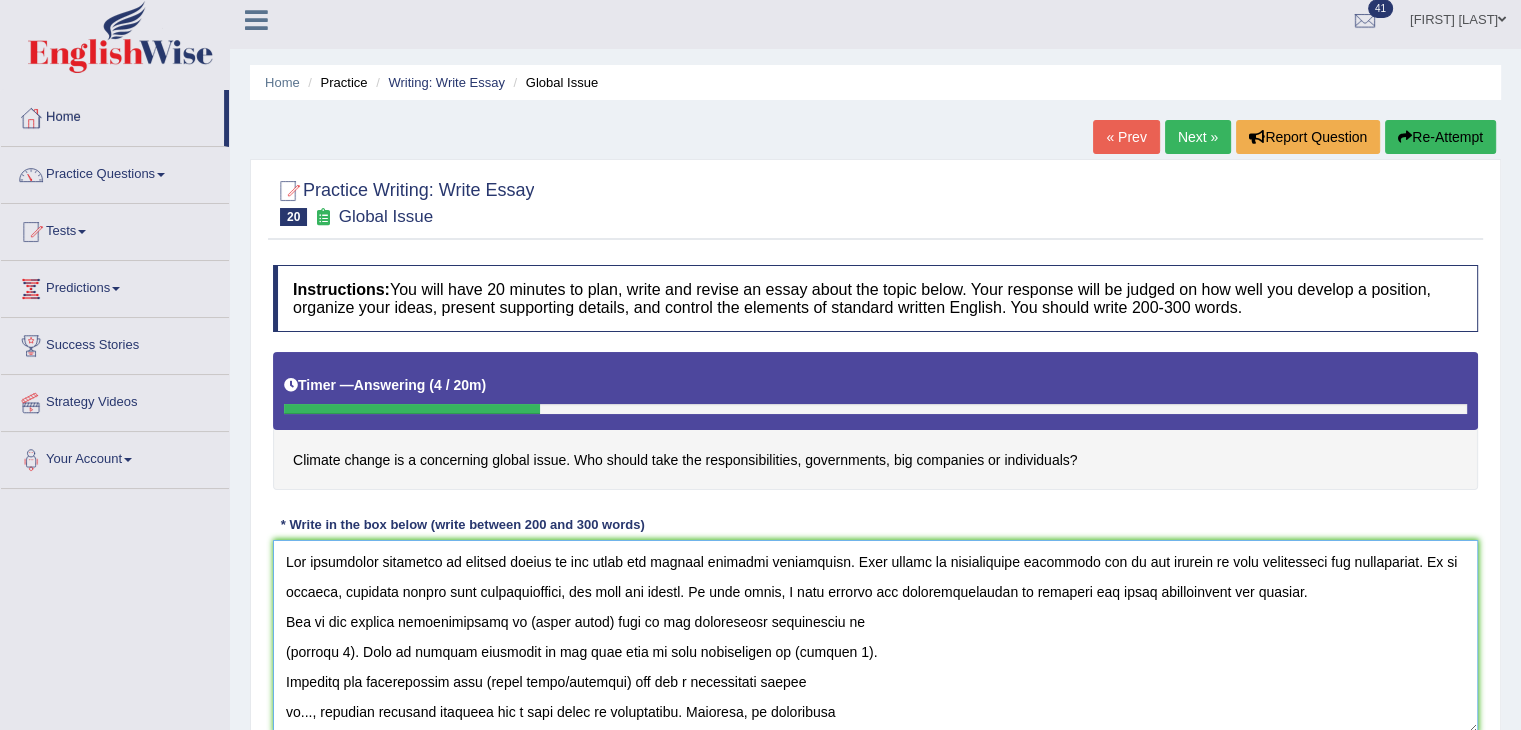 drag, startPoint x: 377, startPoint y: 601, endPoint x: 285, endPoint y: 605, distance: 92.086914 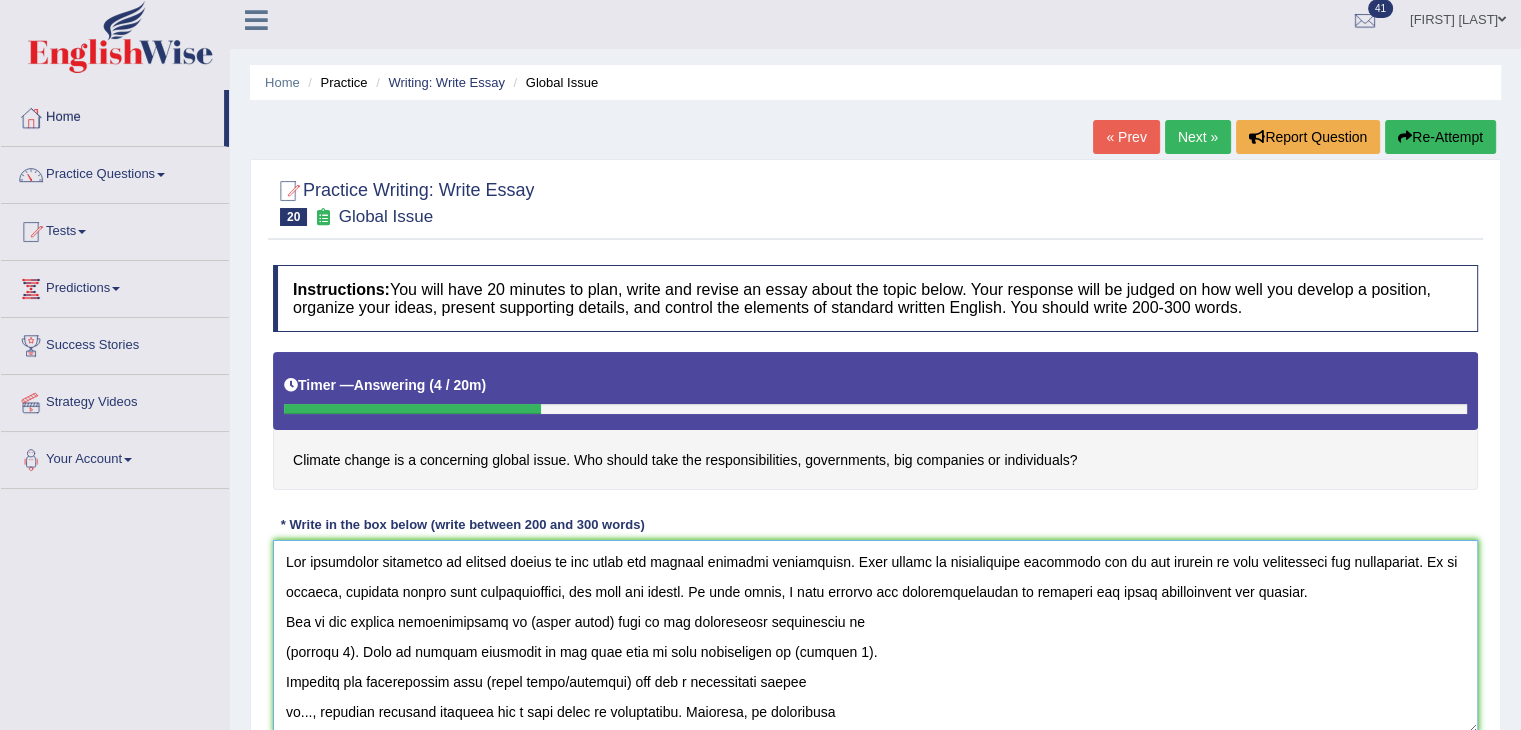 click at bounding box center (875, 637) 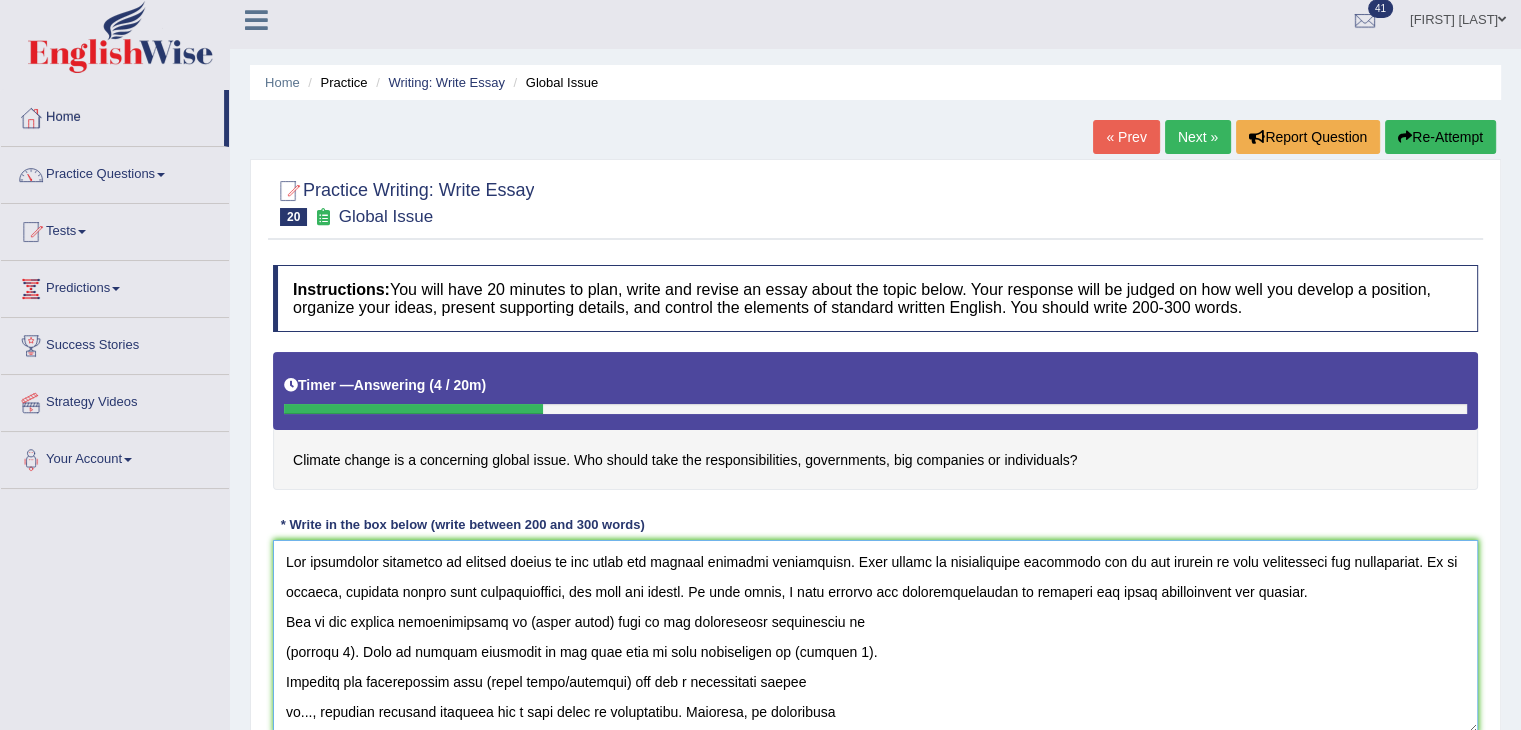 drag, startPoint x: 566, startPoint y: 611, endPoint x: 581, endPoint y: 611, distance: 15 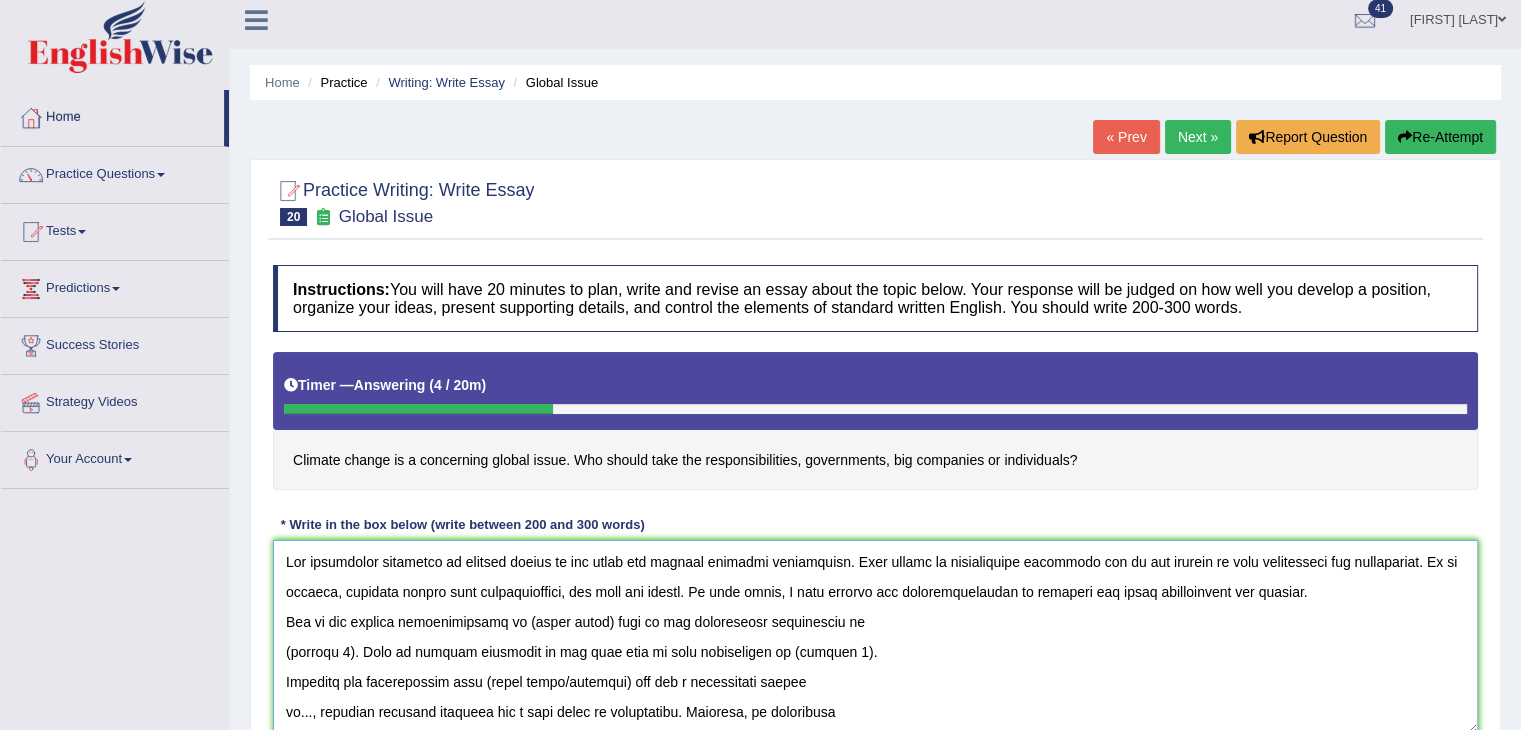 drag, startPoint x: 584, startPoint y: 611, endPoint x: 508, endPoint y: 617, distance: 76.23647 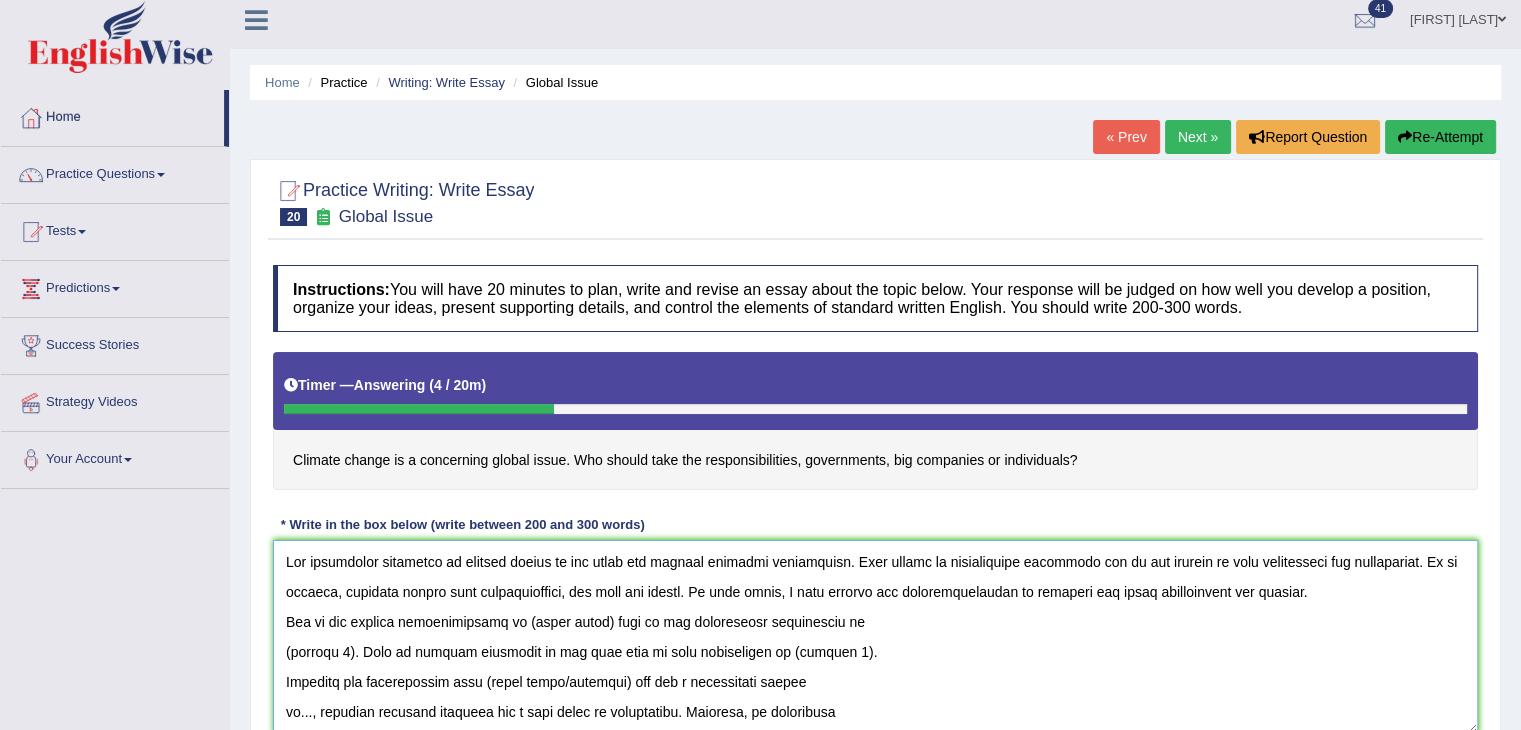 click at bounding box center (875, 637) 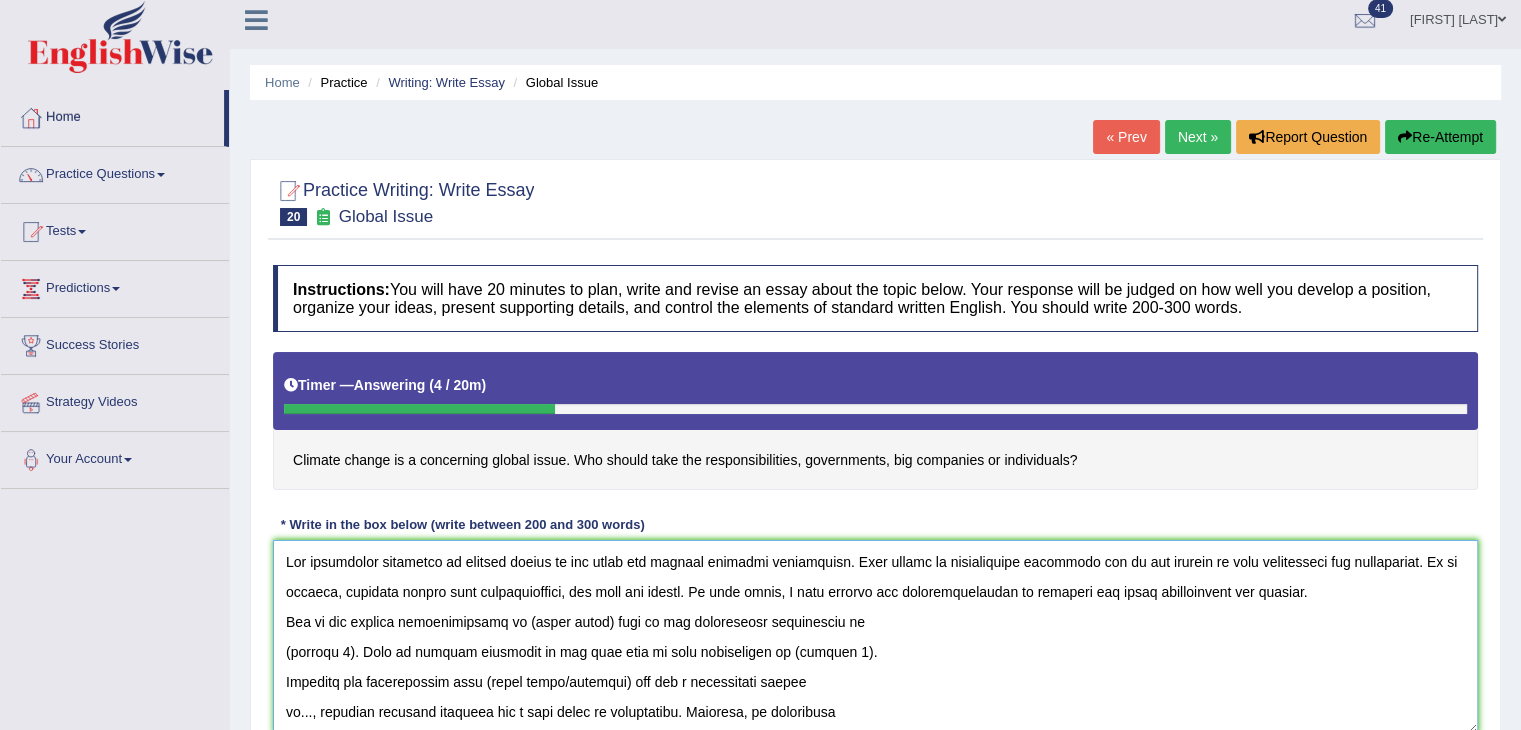 click at bounding box center [875, 637] 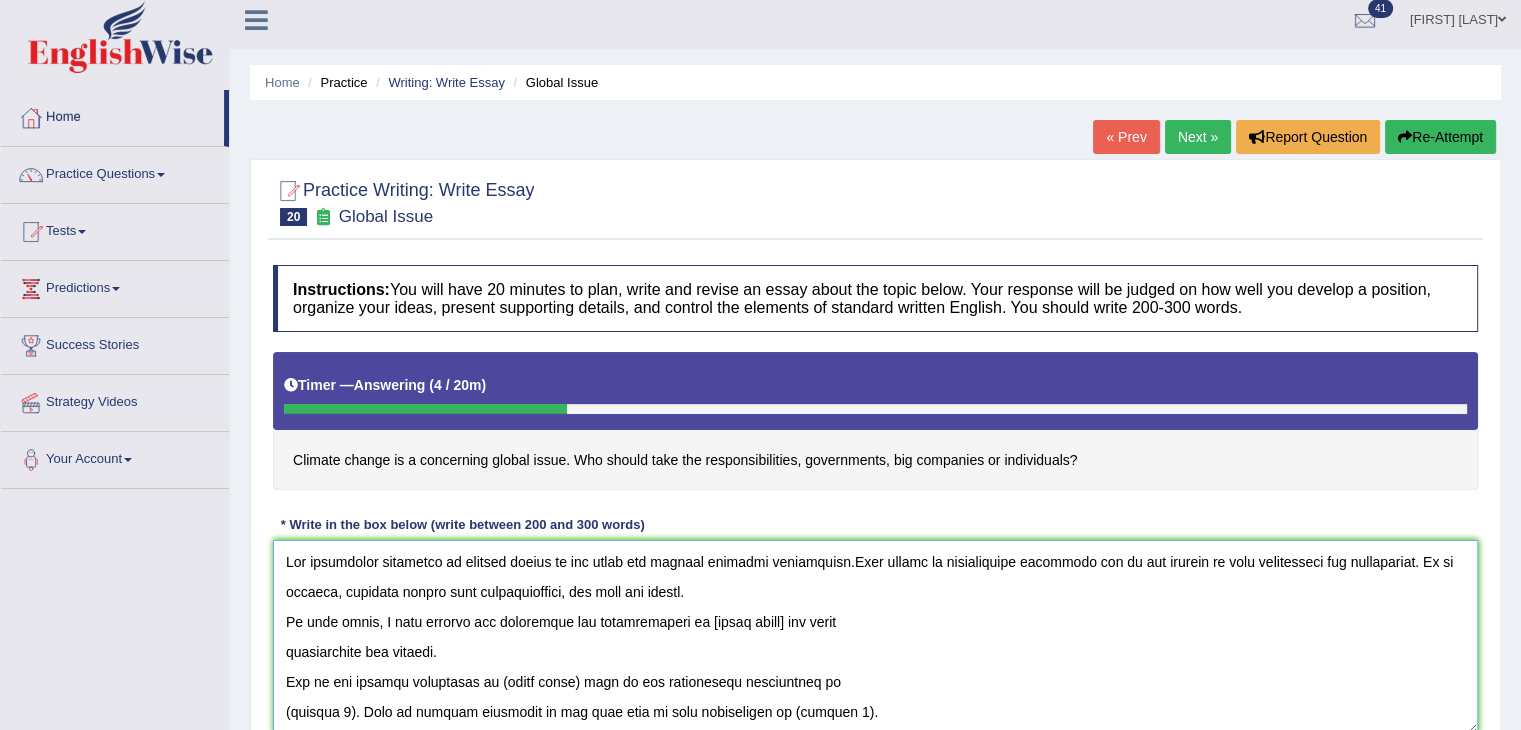 type on "The increasing influence of climate change on our lives has ignited numerous discussions.This matter is particularly pertinent due to its effects on both individuals and communities. In my opinion, everyone should take responsibility, not just one entity.
In this essay, I will examine the advantages and disadvantages of [essay topic] and their
implications for society.
One of the primary advantages of (essay topic) lies in its significant enhancement of
(benefit 1). This is further supported by the fact that it also contributes to (benefit 2).
Research has demonstrated that (essay topic/keywords) has had a substantial impact
on..., yielding positive outcomes for a wide range of individuals. Moreover, an additional
benefit of (essay topic) is its ability to (benefit 3). Consequently, the advantages of (essay
topic) are essential for promoting both individual and societal success.
Nonetheless, despite its advantages, (essay topic) can also give rise to considerable
challenges. For instance, the inappropriate..." 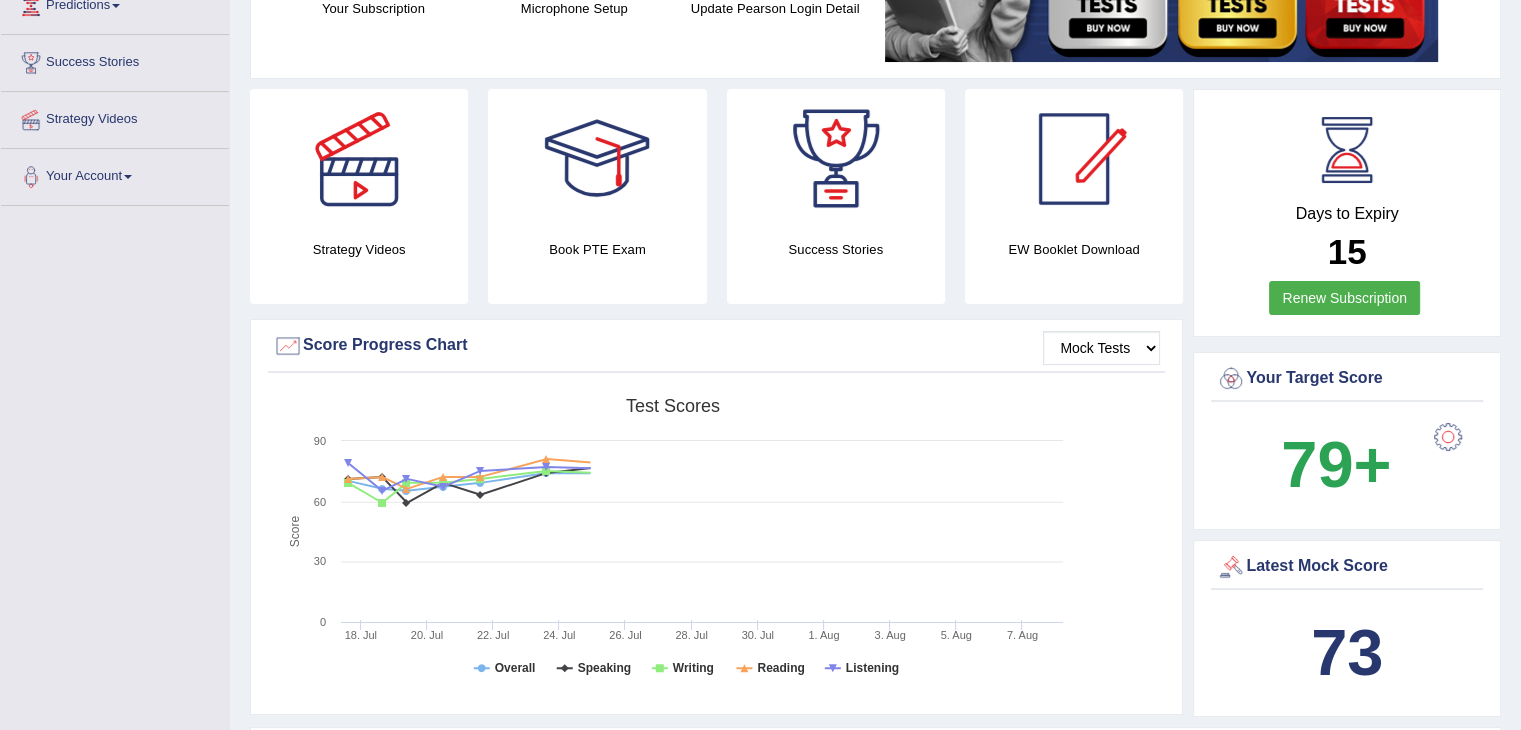 scroll, scrollTop: 500, scrollLeft: 0, axis: vertical 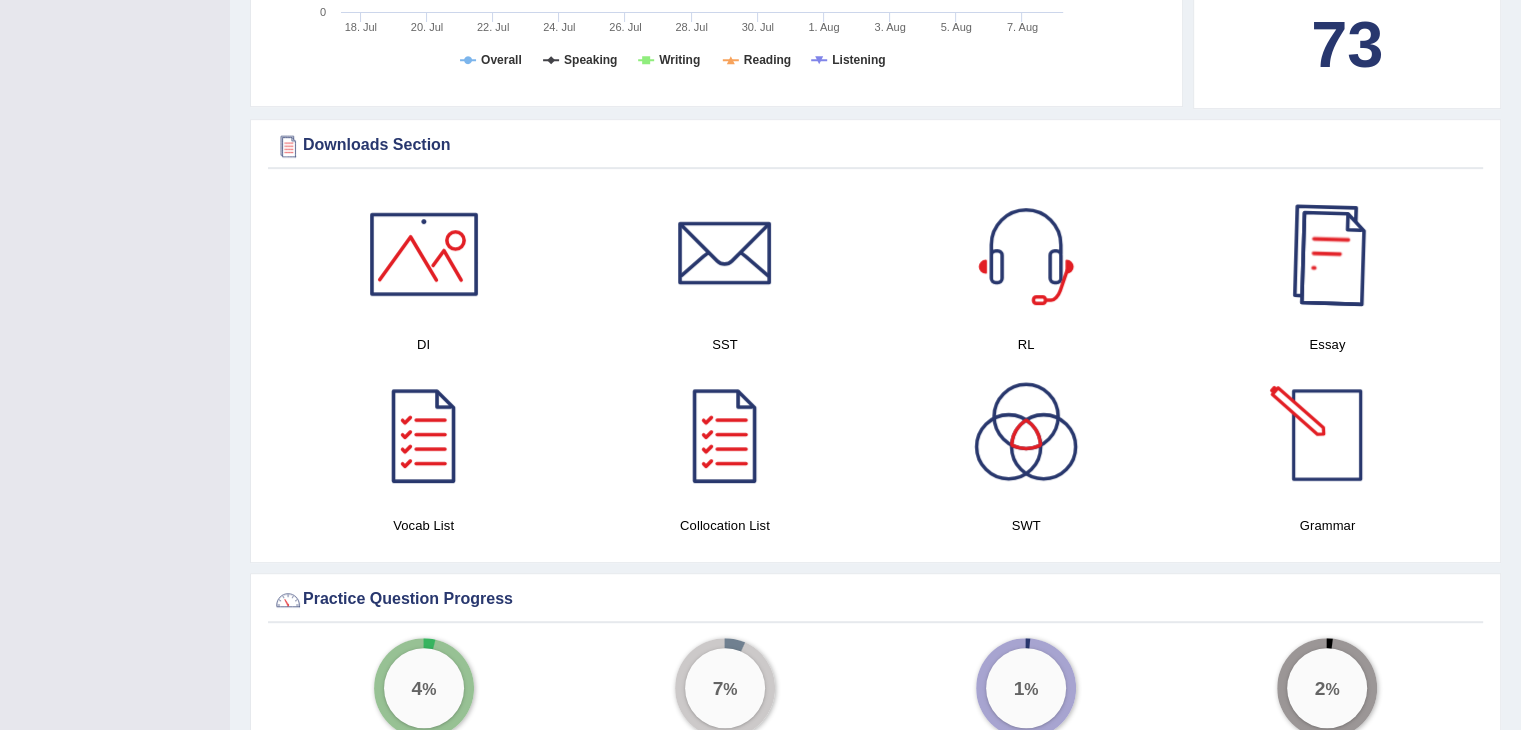 click at bounding box center (1327, 254) 